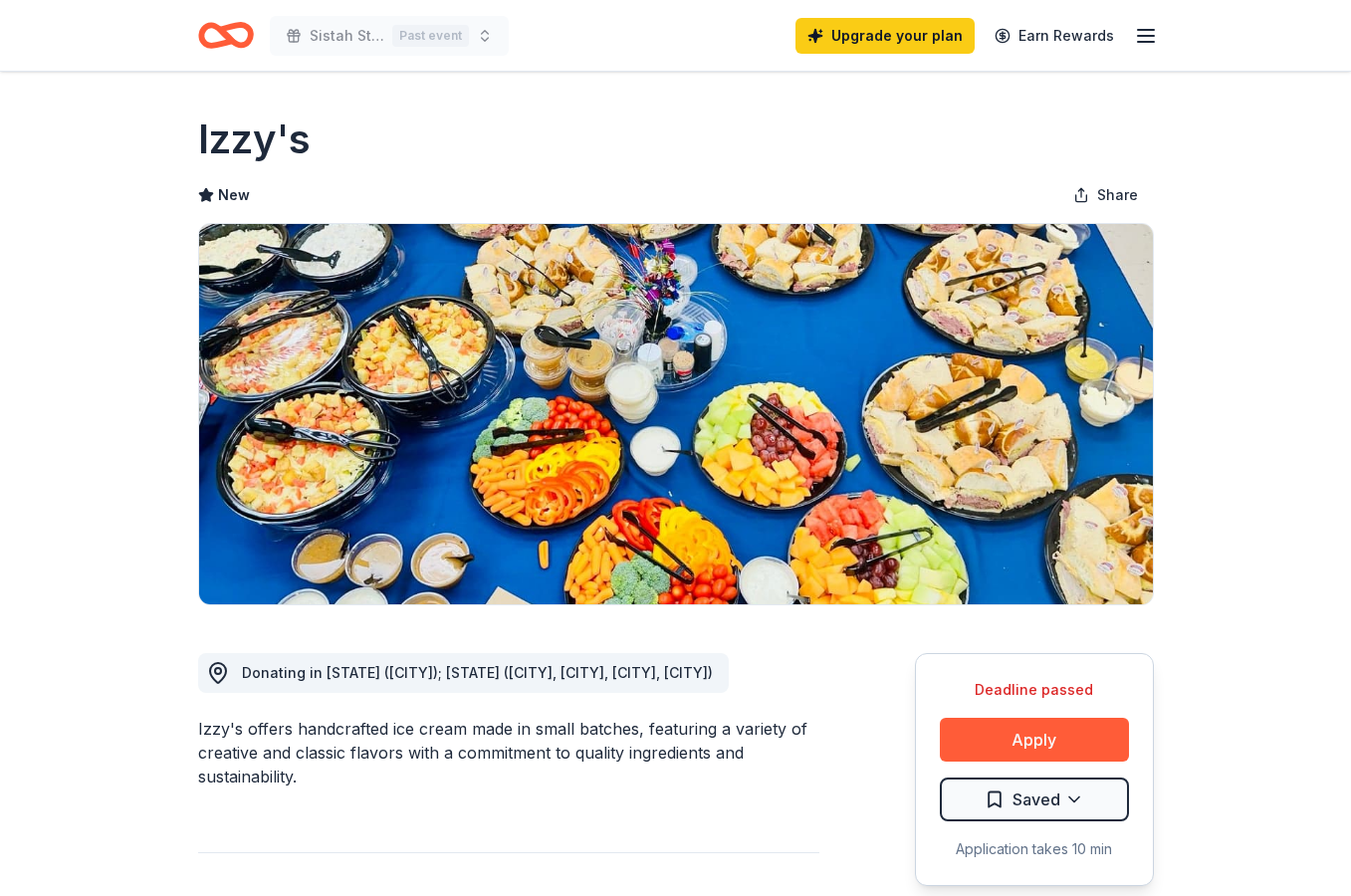 scroll, scrollTop: 0, scrollLeft: 0, axis: both 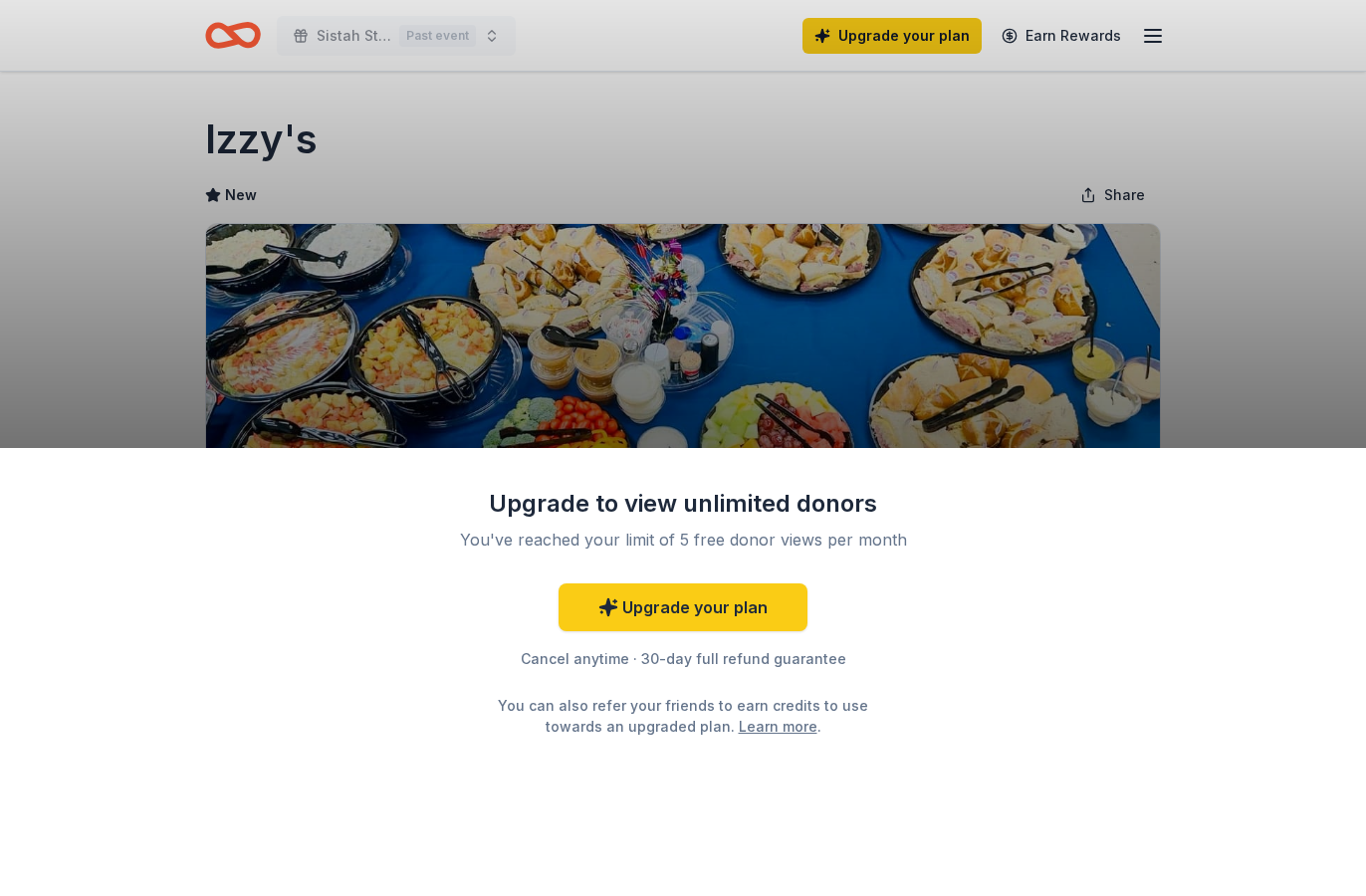 click on "Upgrade to view unlimited donors You've reached your limit of 5 free donor views per month Upgrade your plan Cancel anytime · 30-day full refund guarantee You can also refer your friends to earn credits to use towards an upgraded plan.   Learn more ." at bounding box center (683, 448) 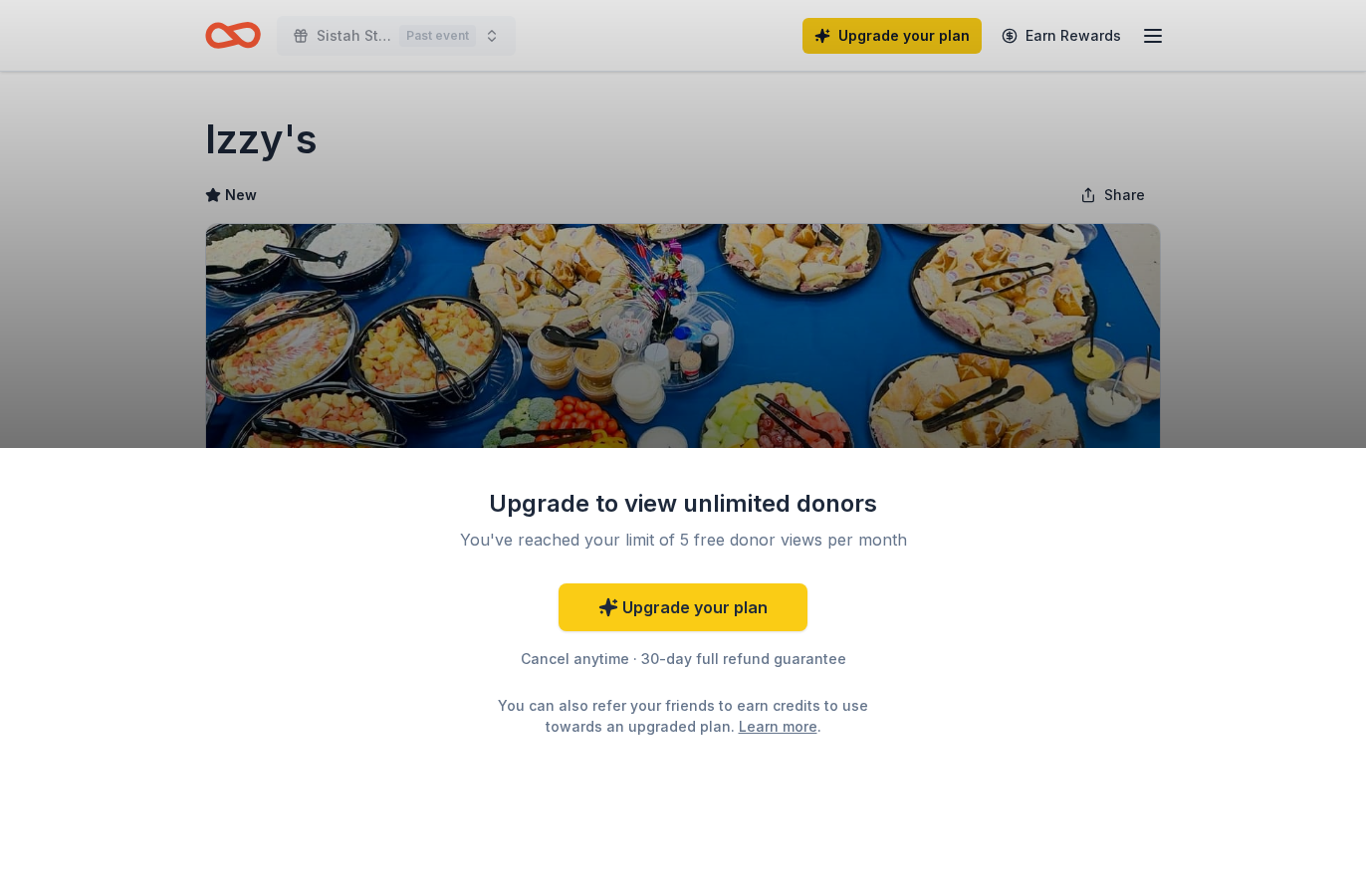 drag, startPoint x: 1155, startPoint y: 34, endPoint x: 1144, endPoint y: 44, distance: 14.866069 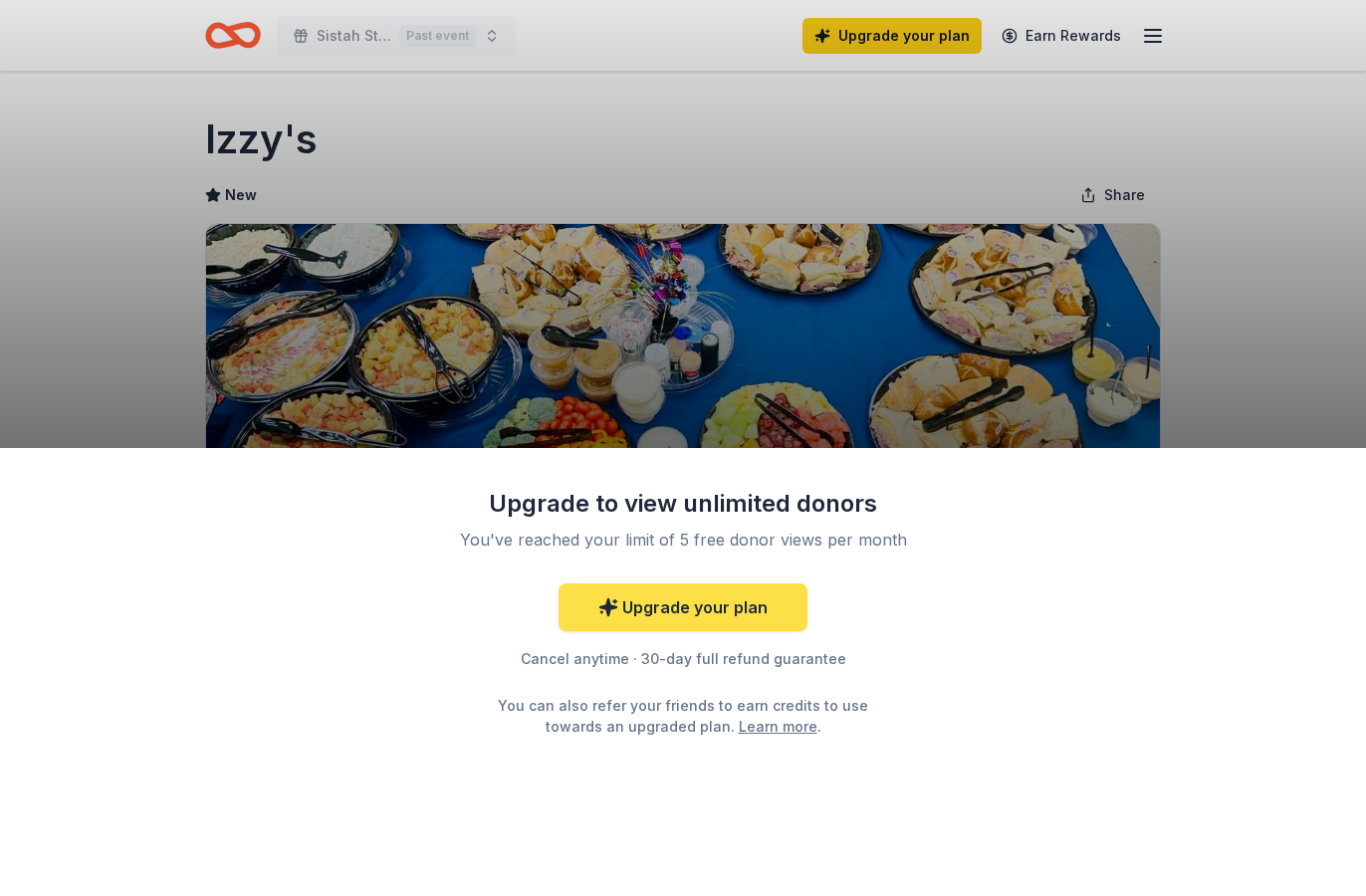 click on "Upgrade your plan" at bounding box center (683, 607) 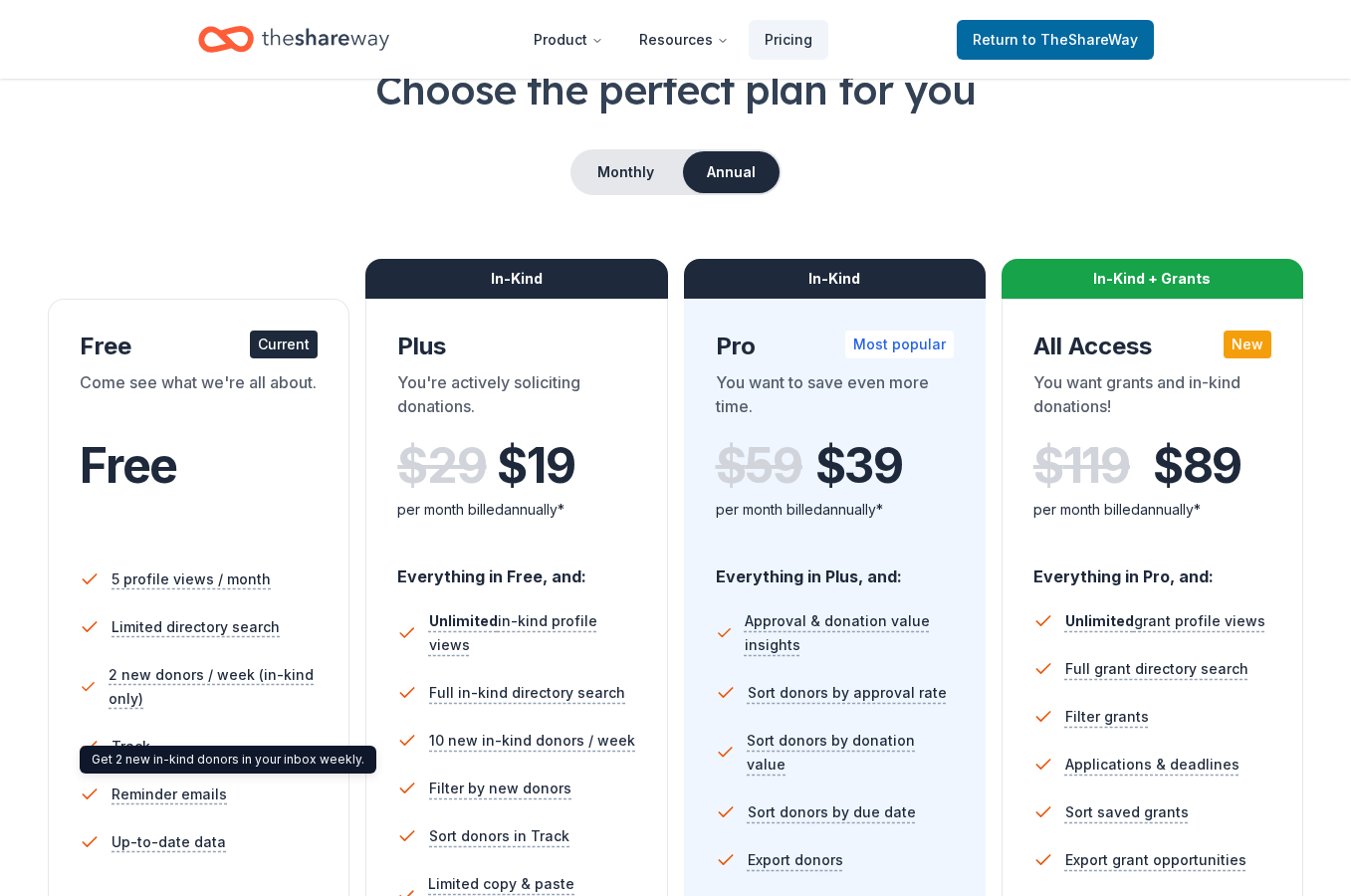 scroll, scrollTop: 0, scrollLeft: 0, axis: both 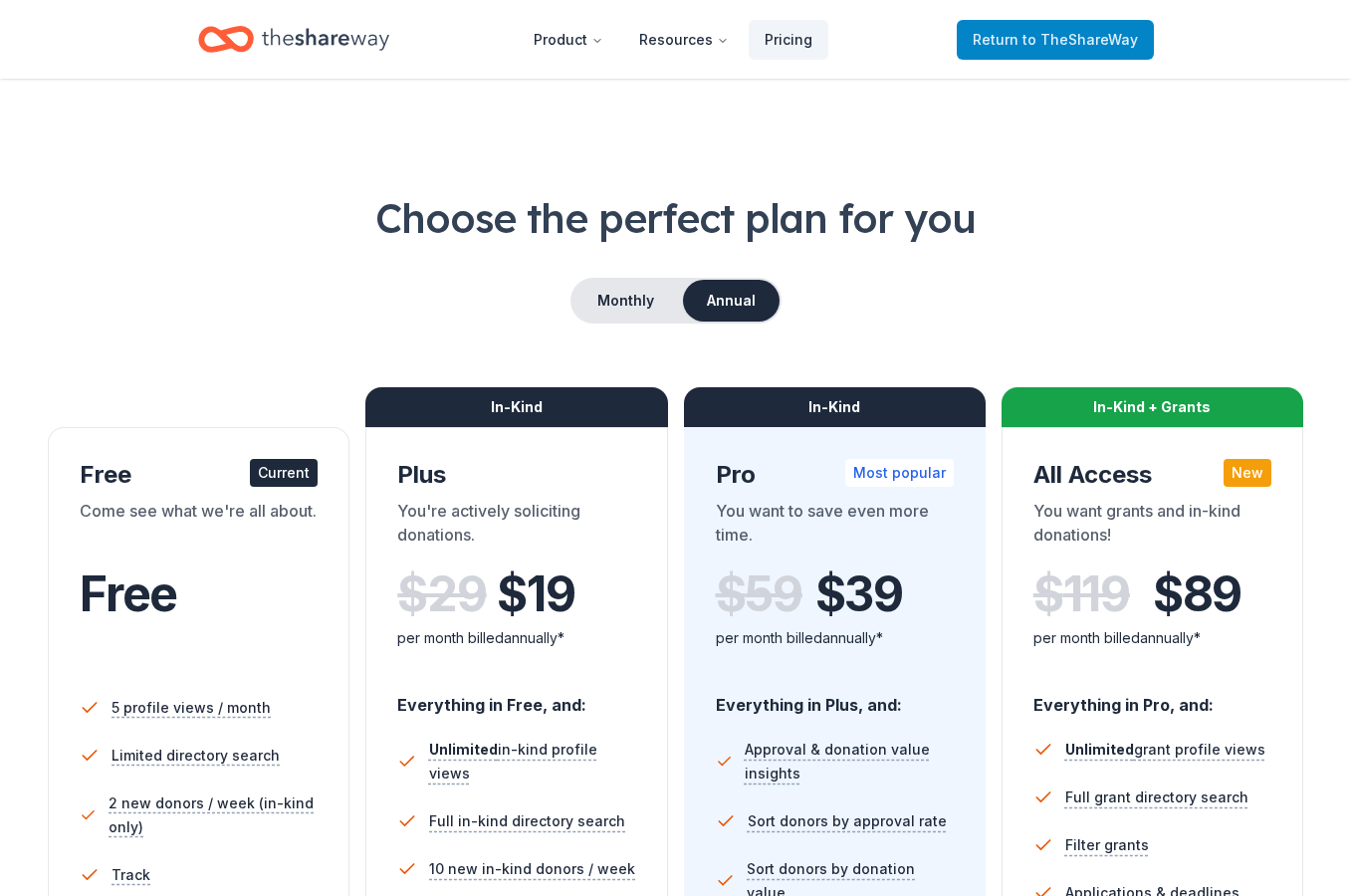 click on "to TheShareWay" at bounding box center [1080, 39] 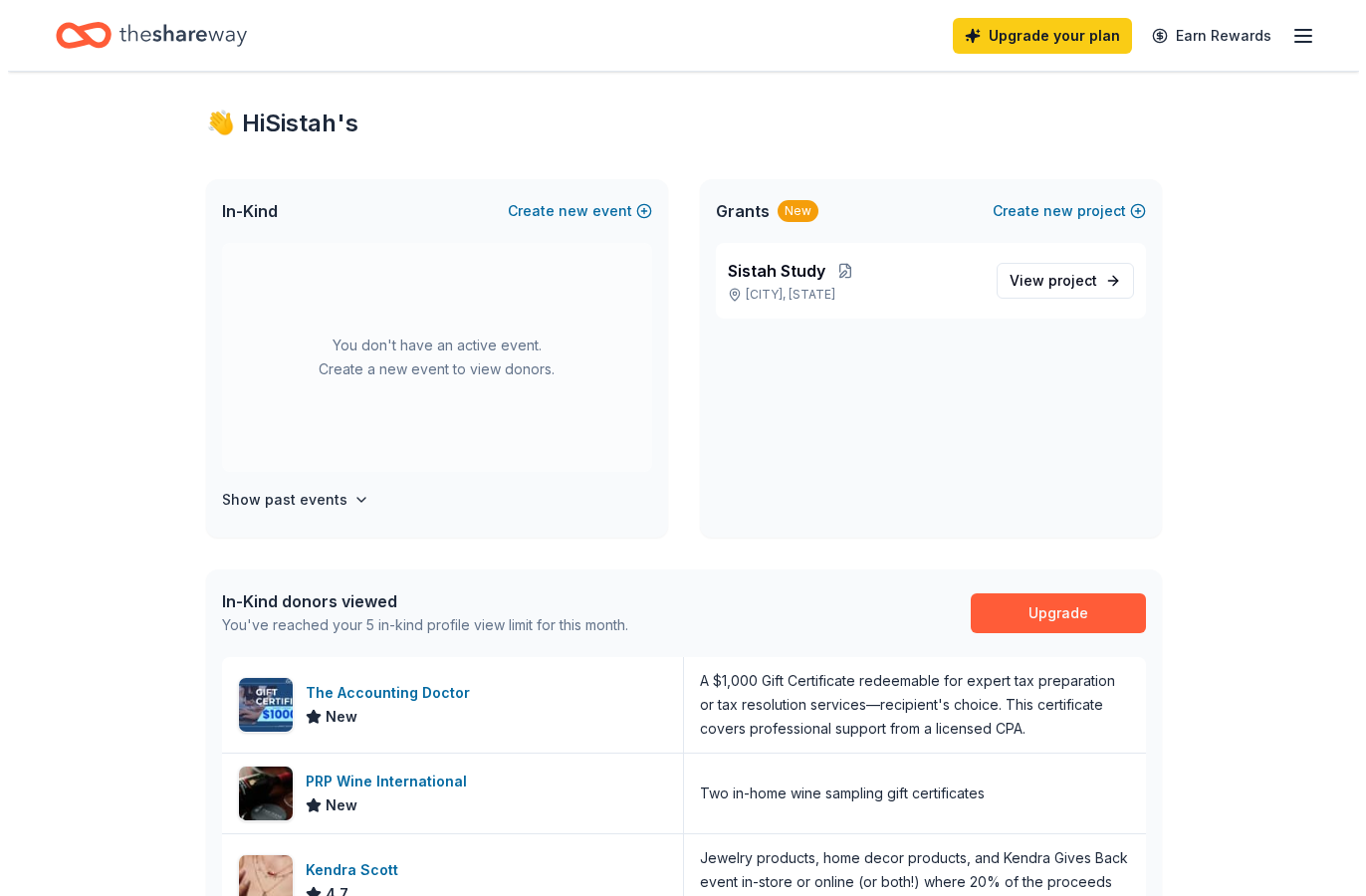 scroll, scrollTop: 0, scrollLeft: 0, axis: both 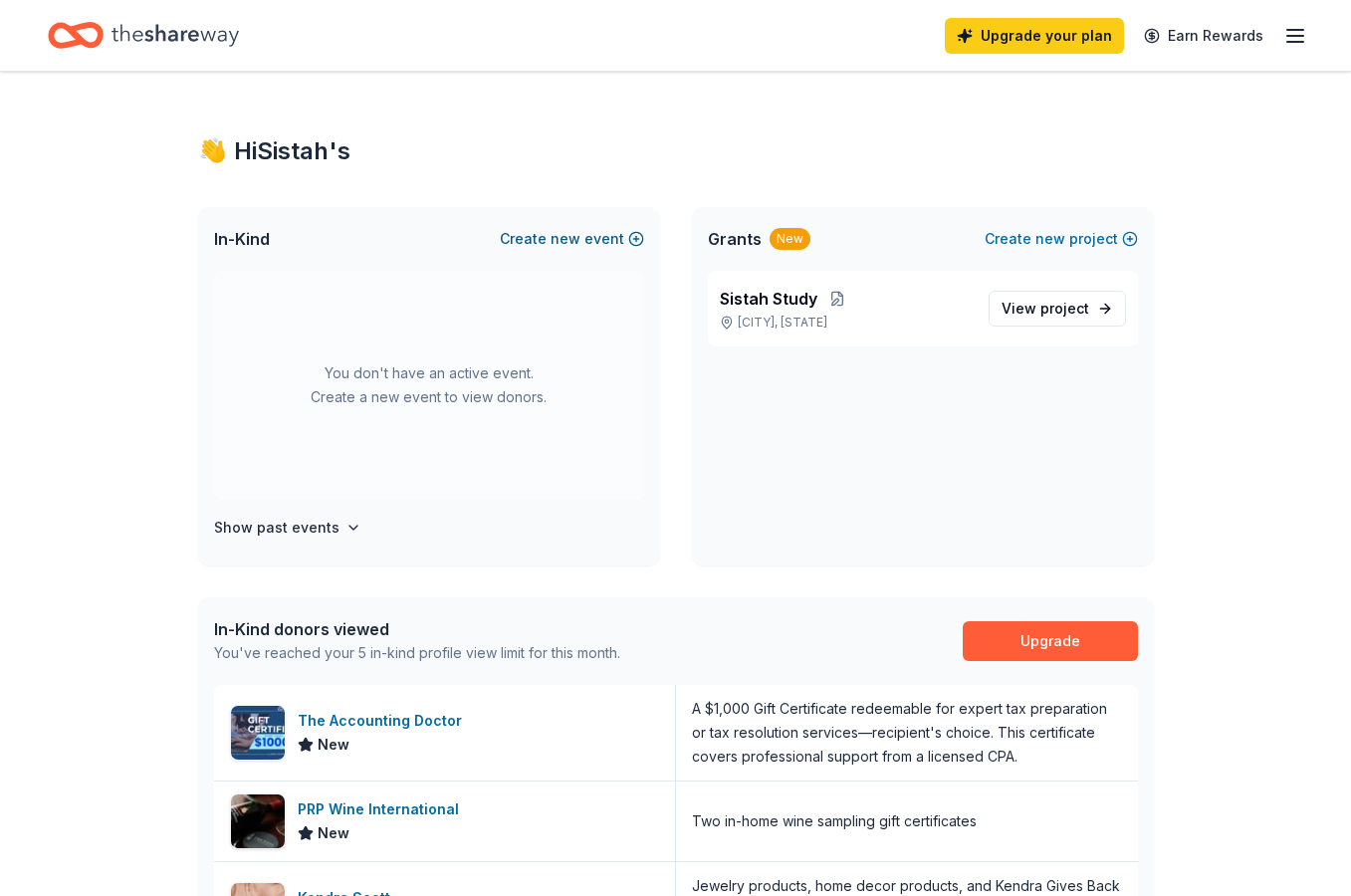 click on "Create  new  event" at bounding box center (571, 239) 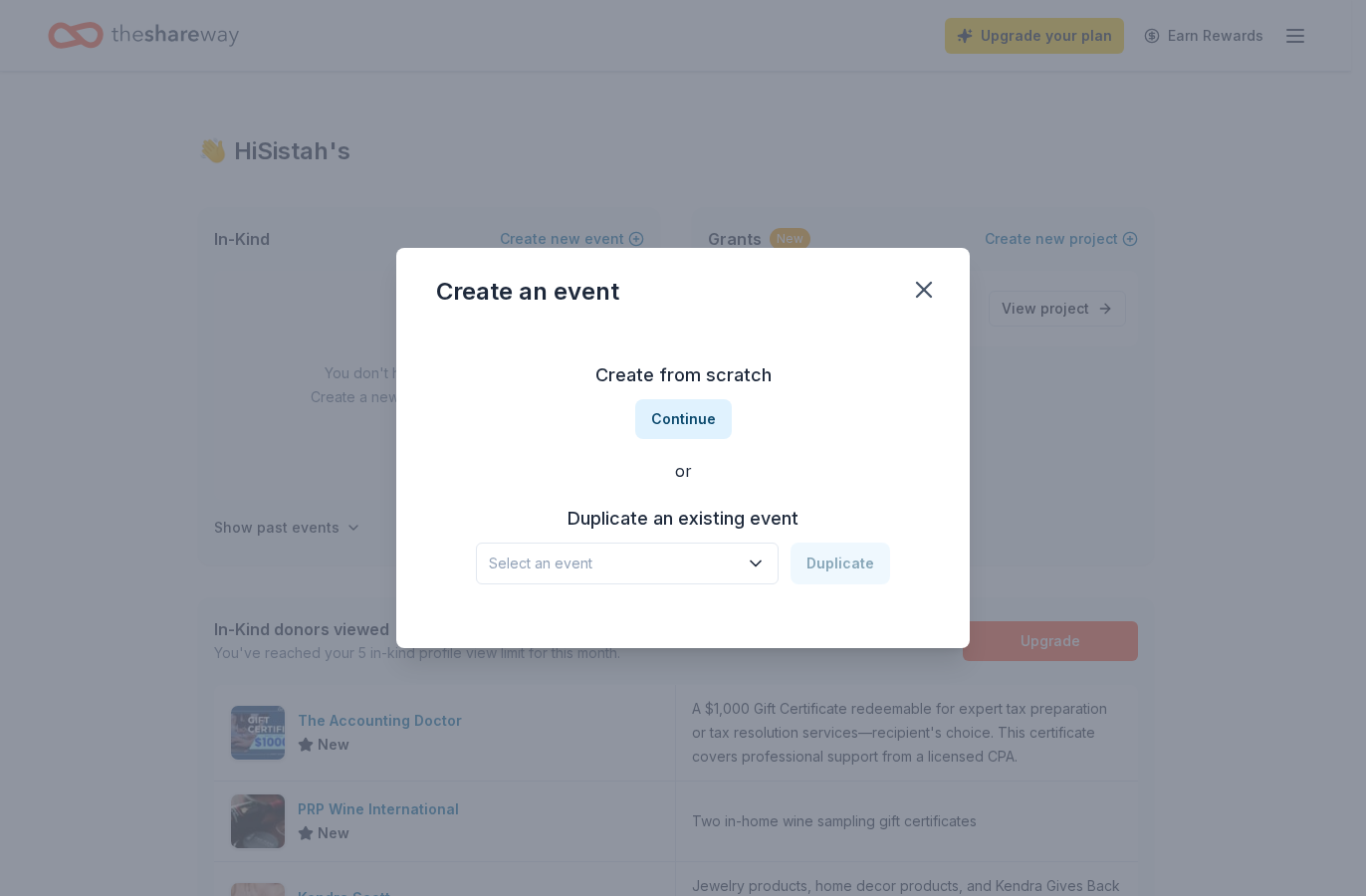 click 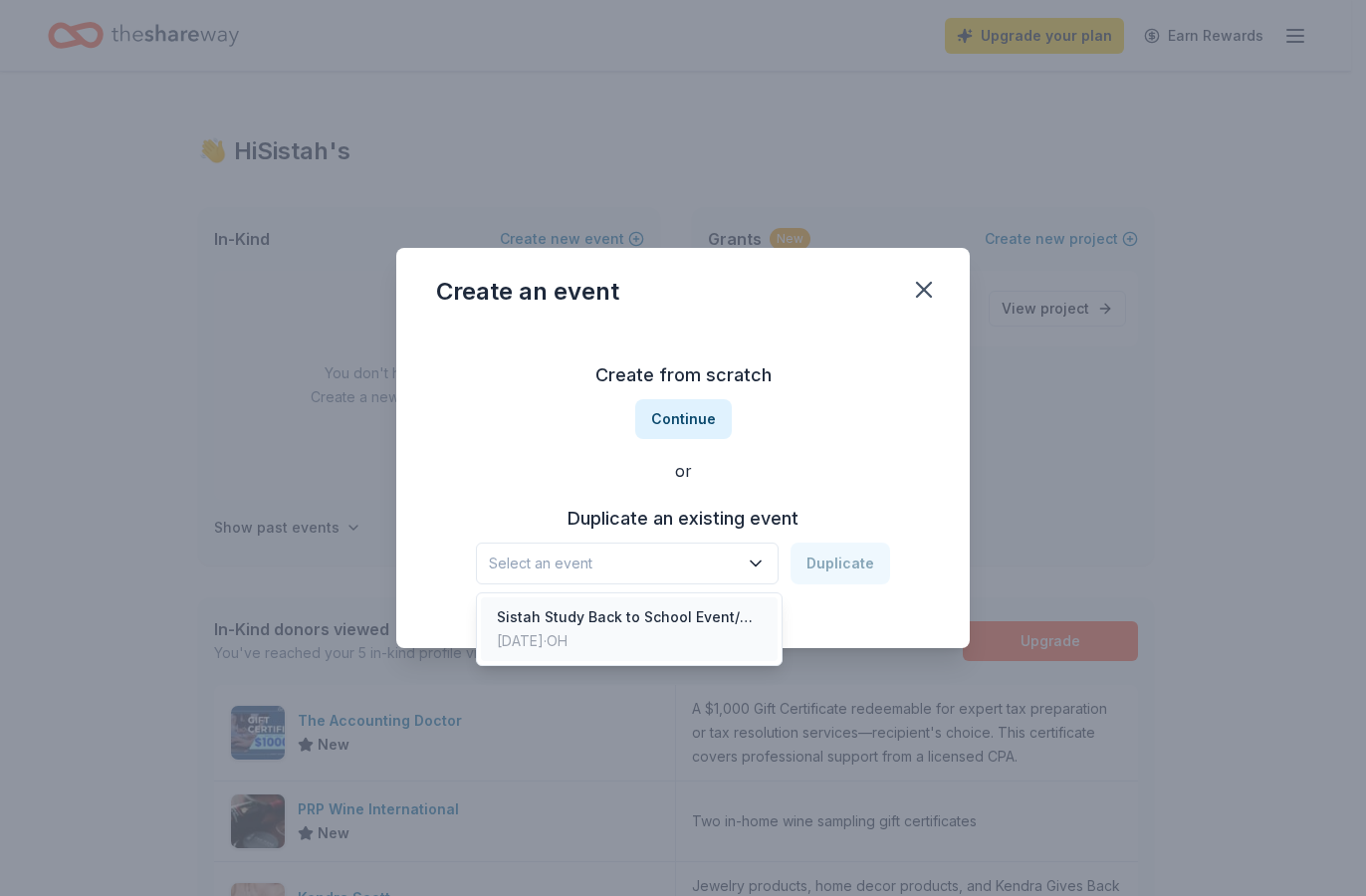 click on "[DATE]  ·  [STATE]" at bounding box center [629, 641] 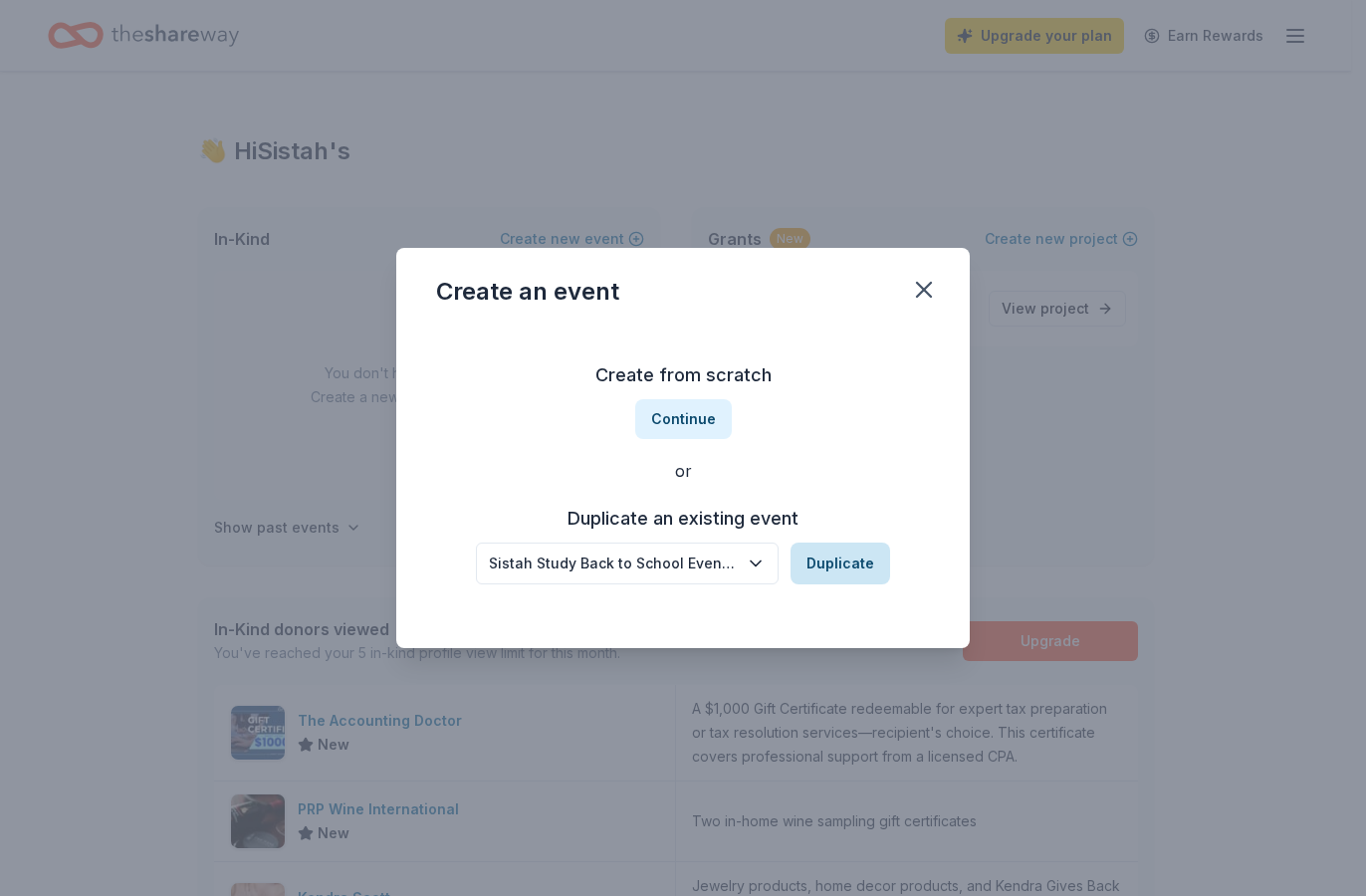 click on "Duplicate" at bounding box center [840, 563] 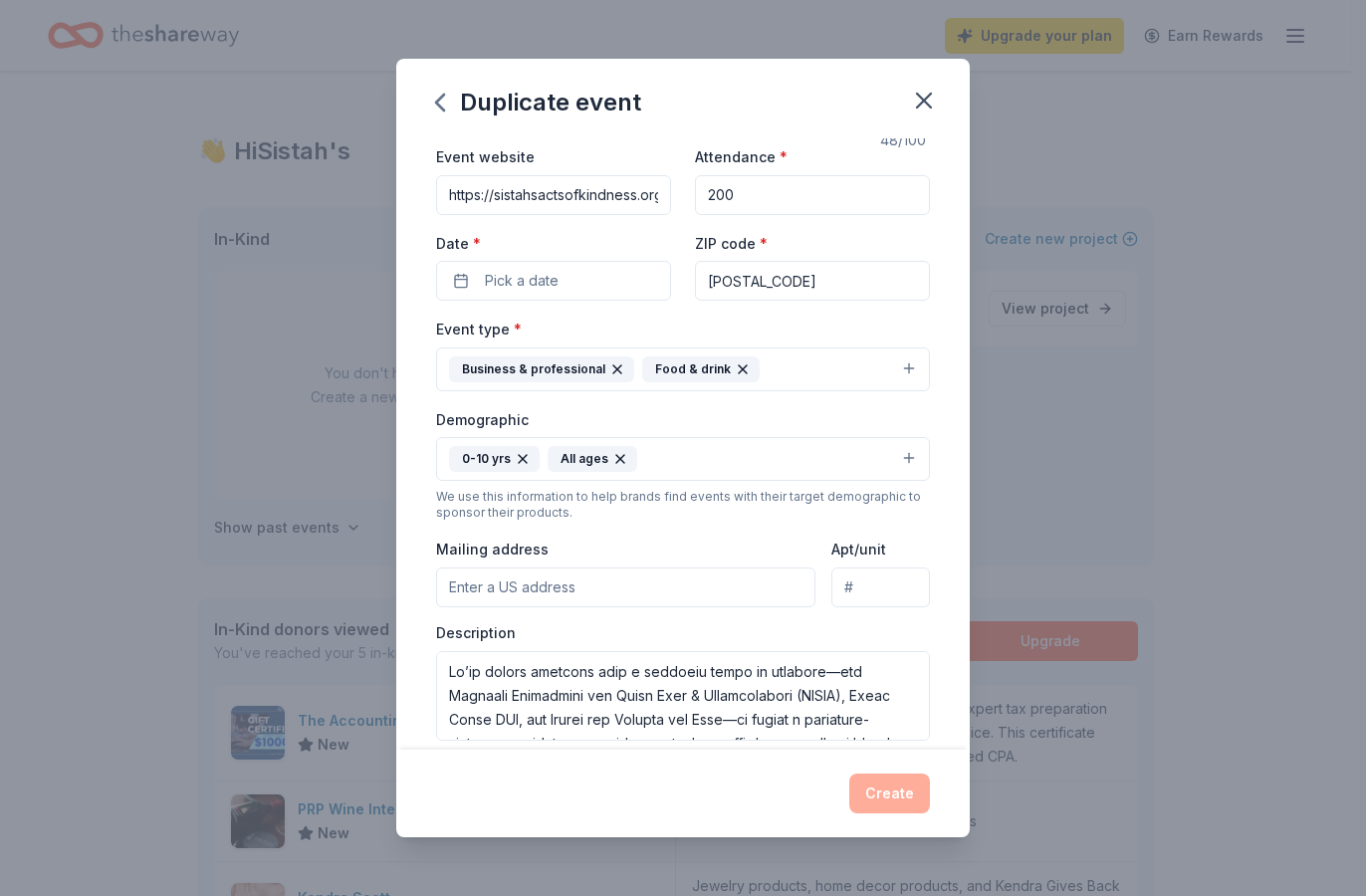 scroll, scrollTop: 398, scrollLeft: 0, axis: vertical 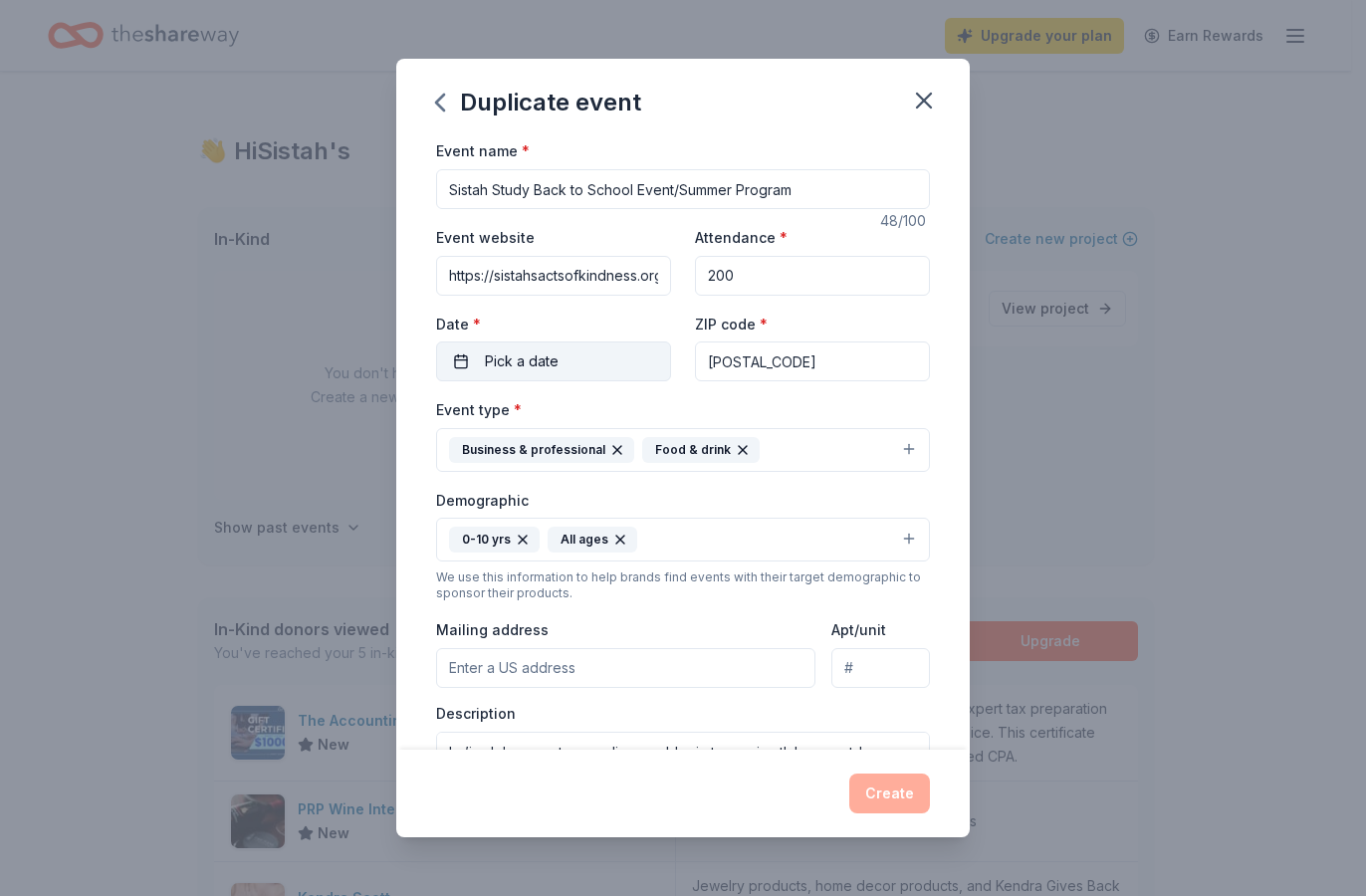 click on "Pick a date" at bounding box center [554, 361] 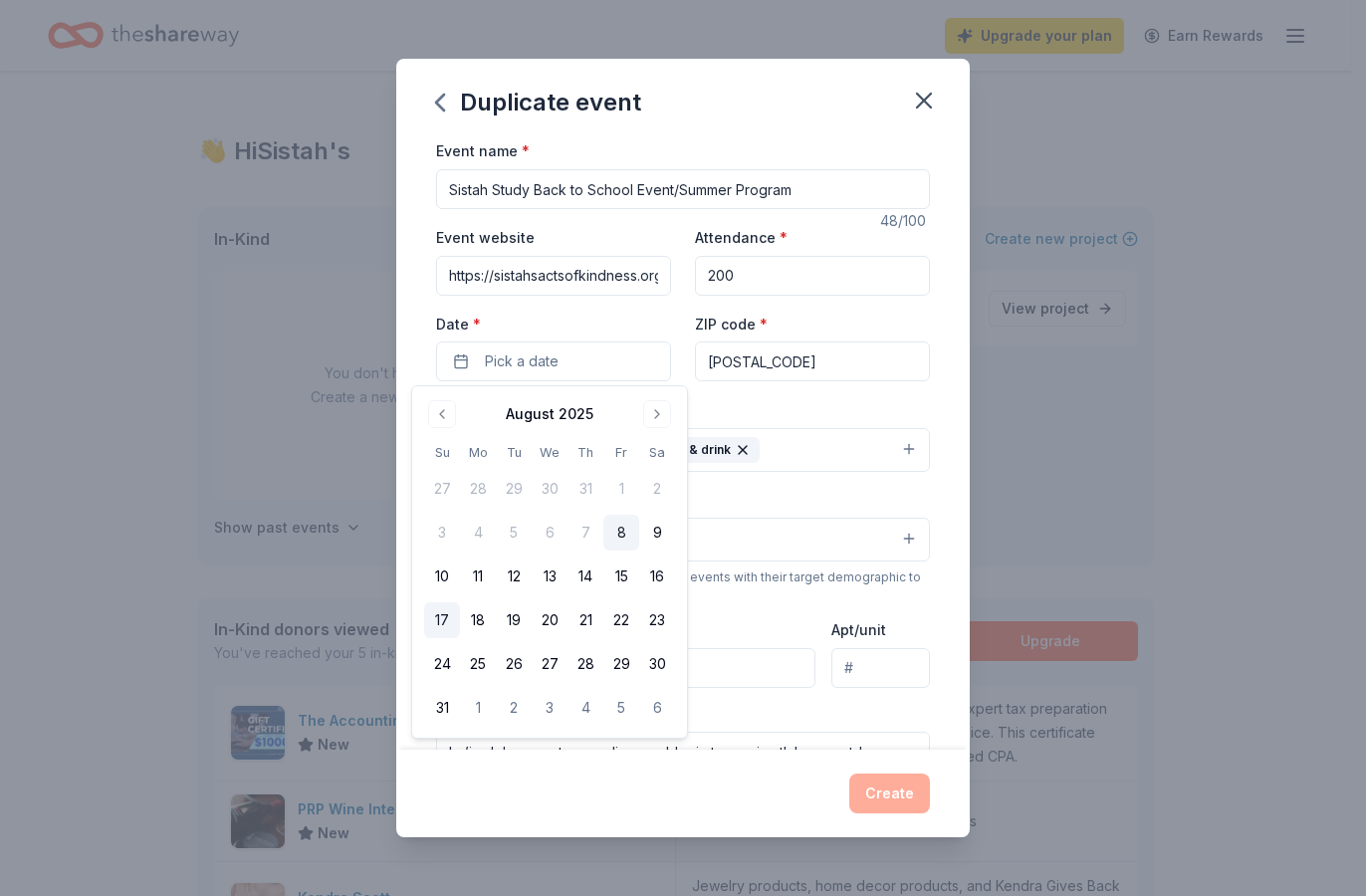 click on "17" at bounding box center (442, 620) 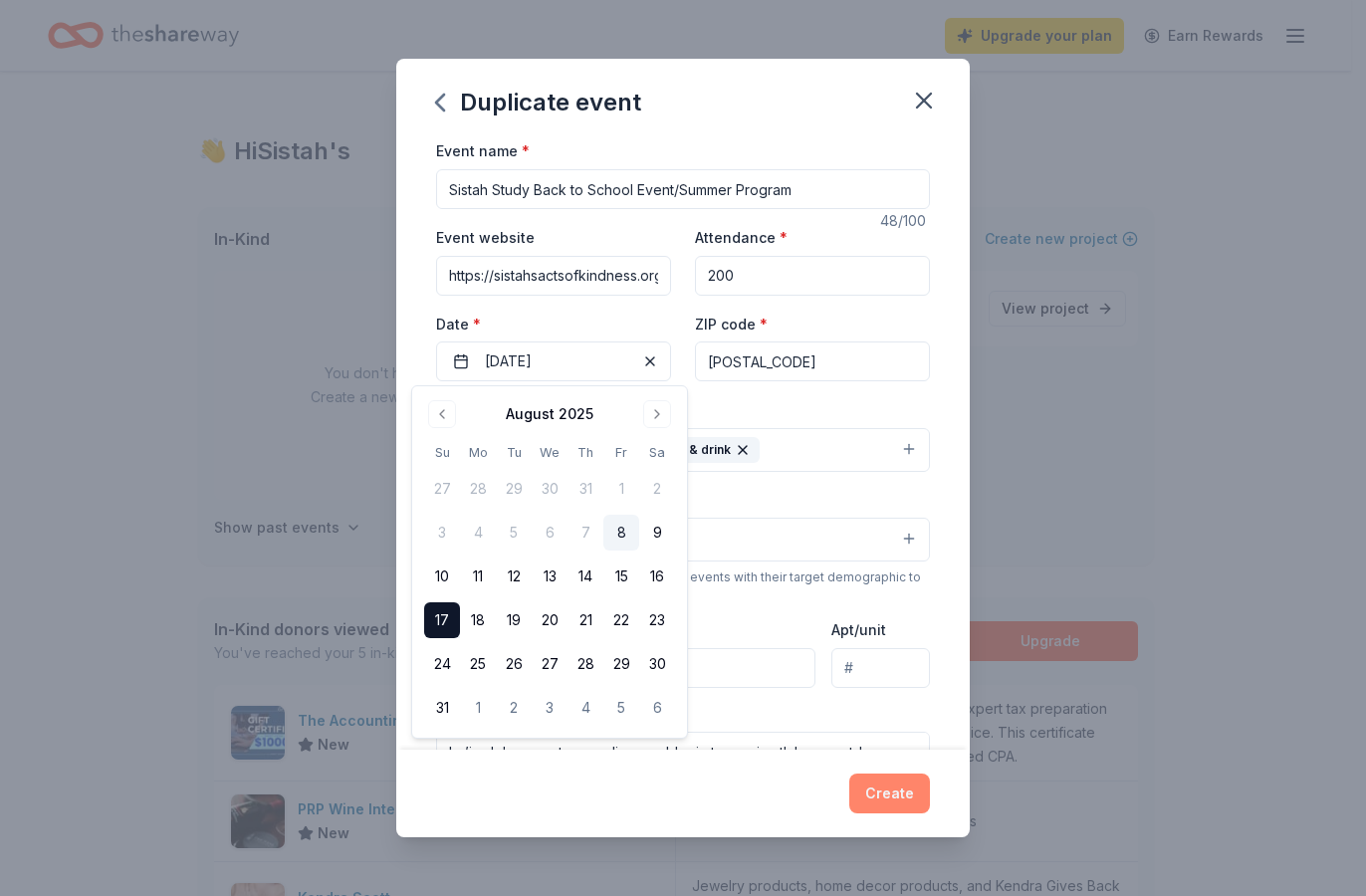 click on "Create" at bounding box center (889, 793) 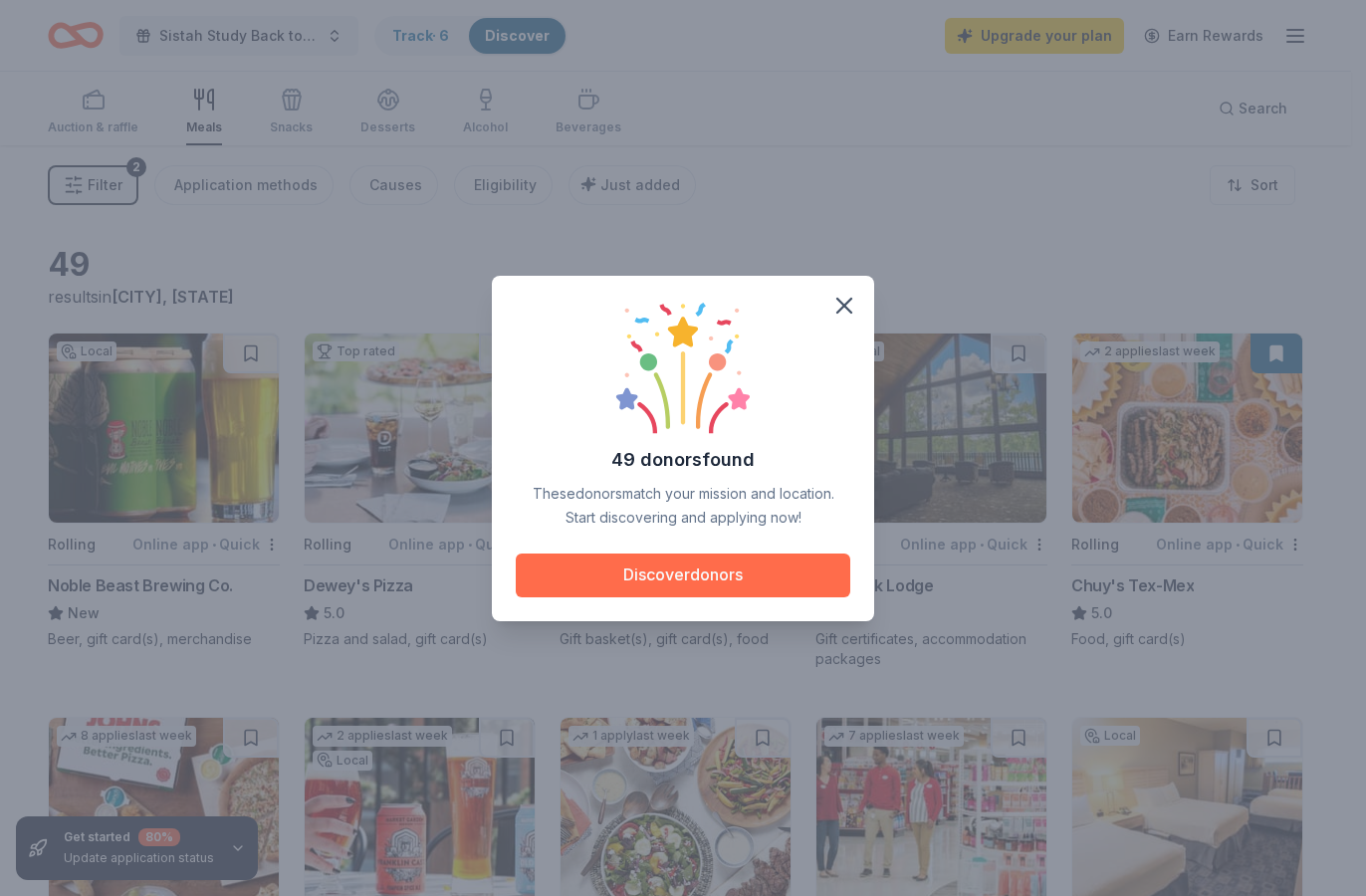 click on "Discover  donors" at bounding box center [683, 575] 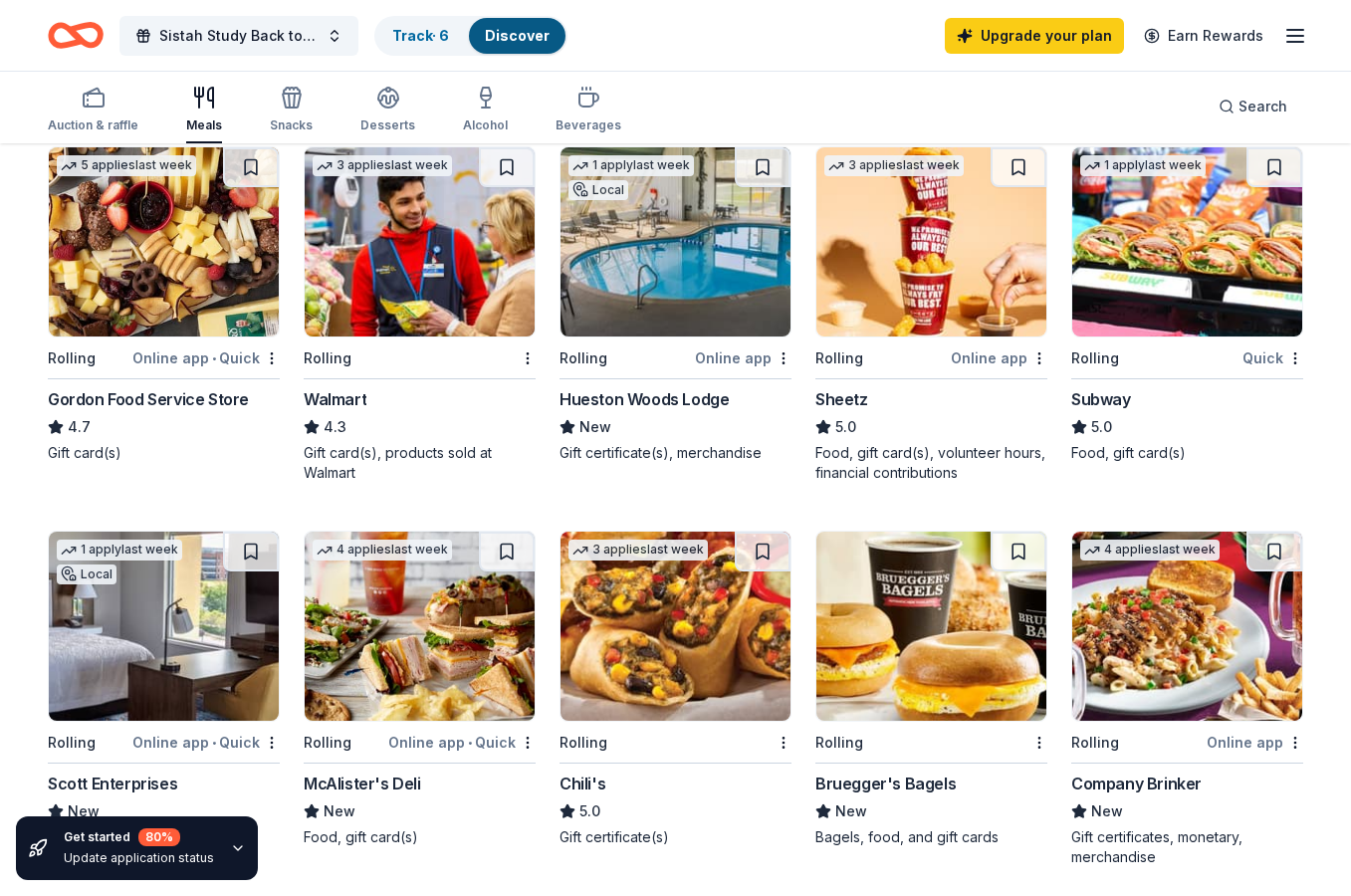 scroll, scrollTop: 996, scrollLeft: 0, axis: vertical 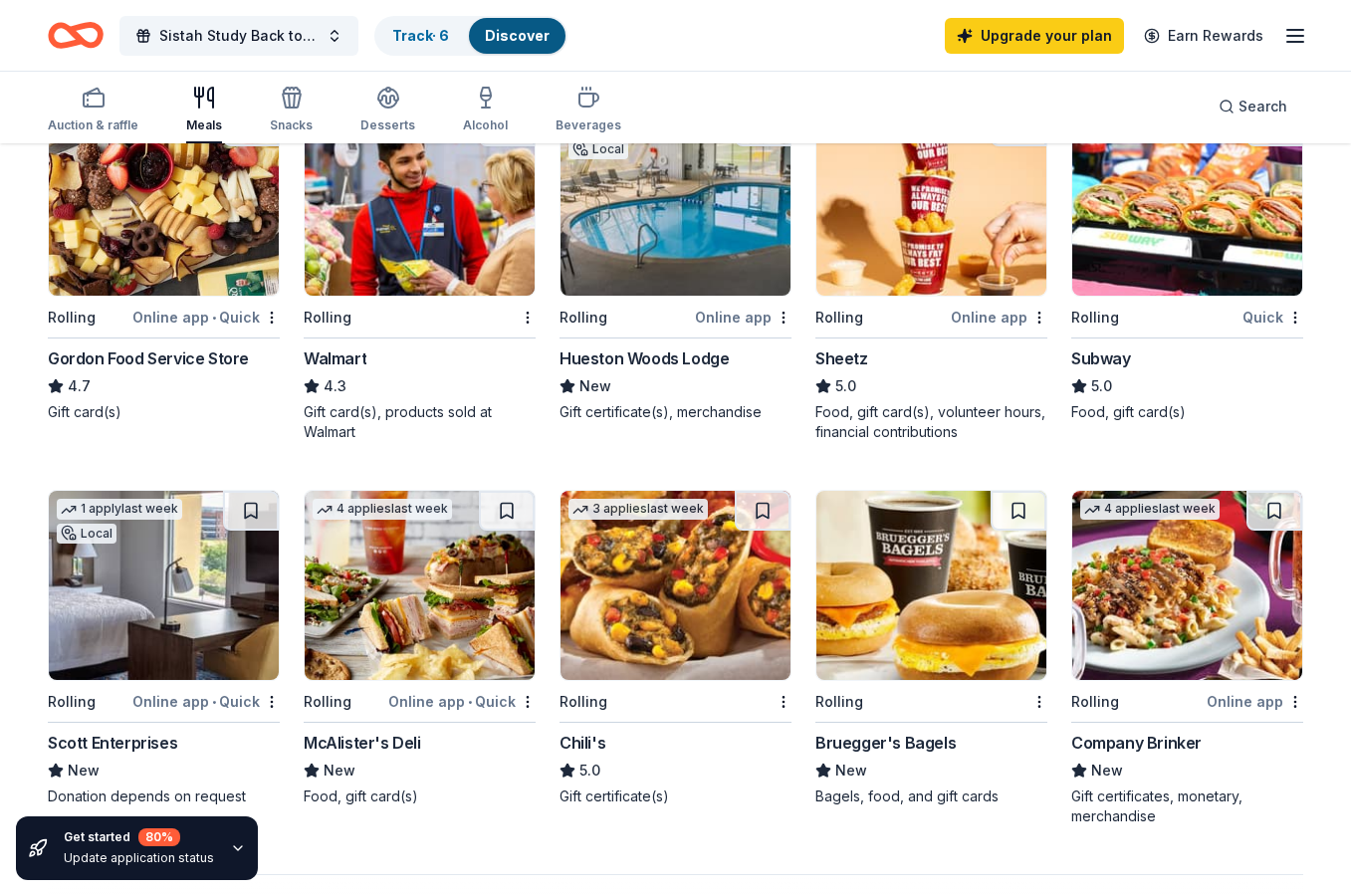 click at bounding box center (1187, 201) 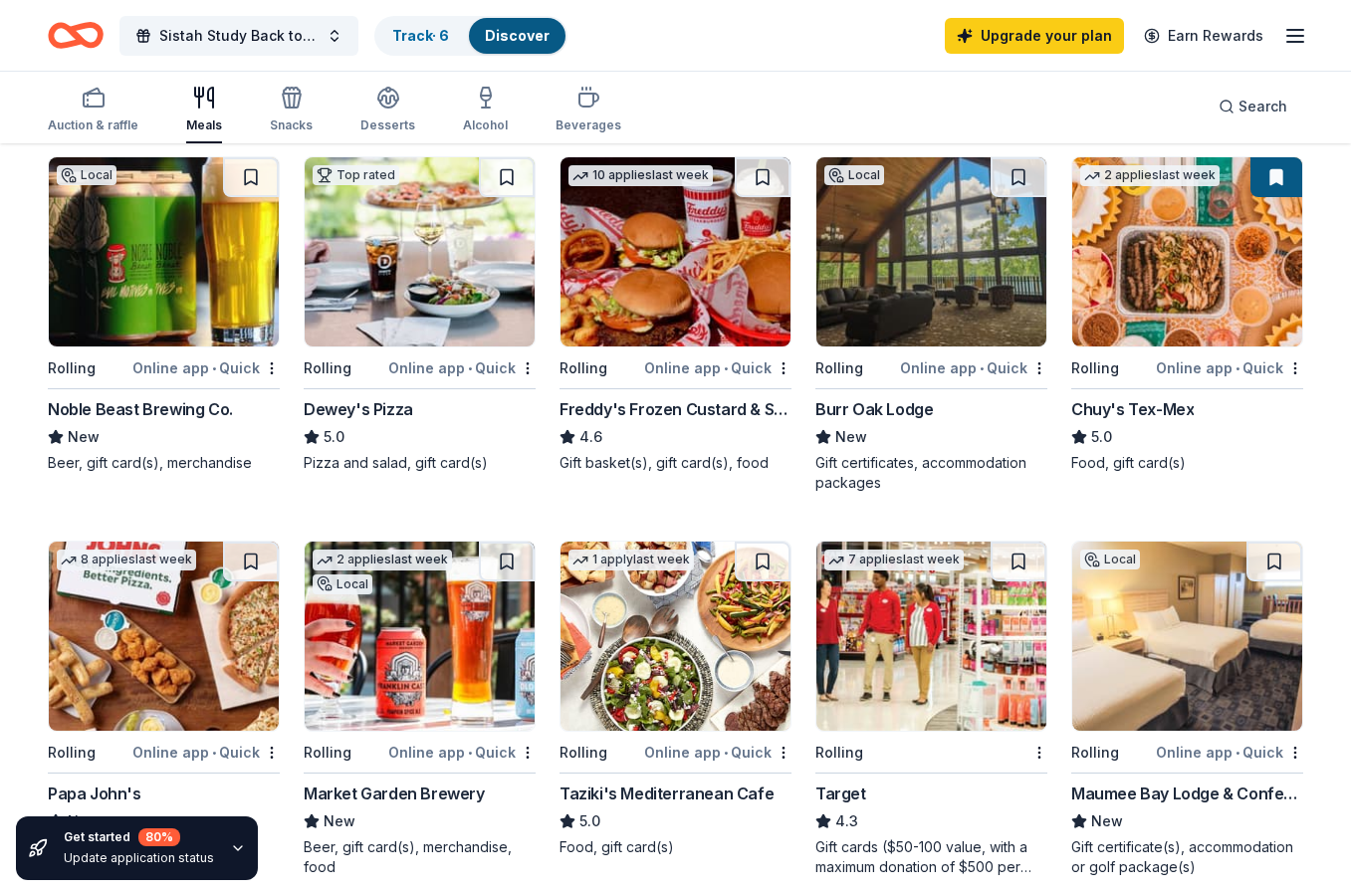 scroll, scrollTop: 0, scrollLeft: 0, axis: both 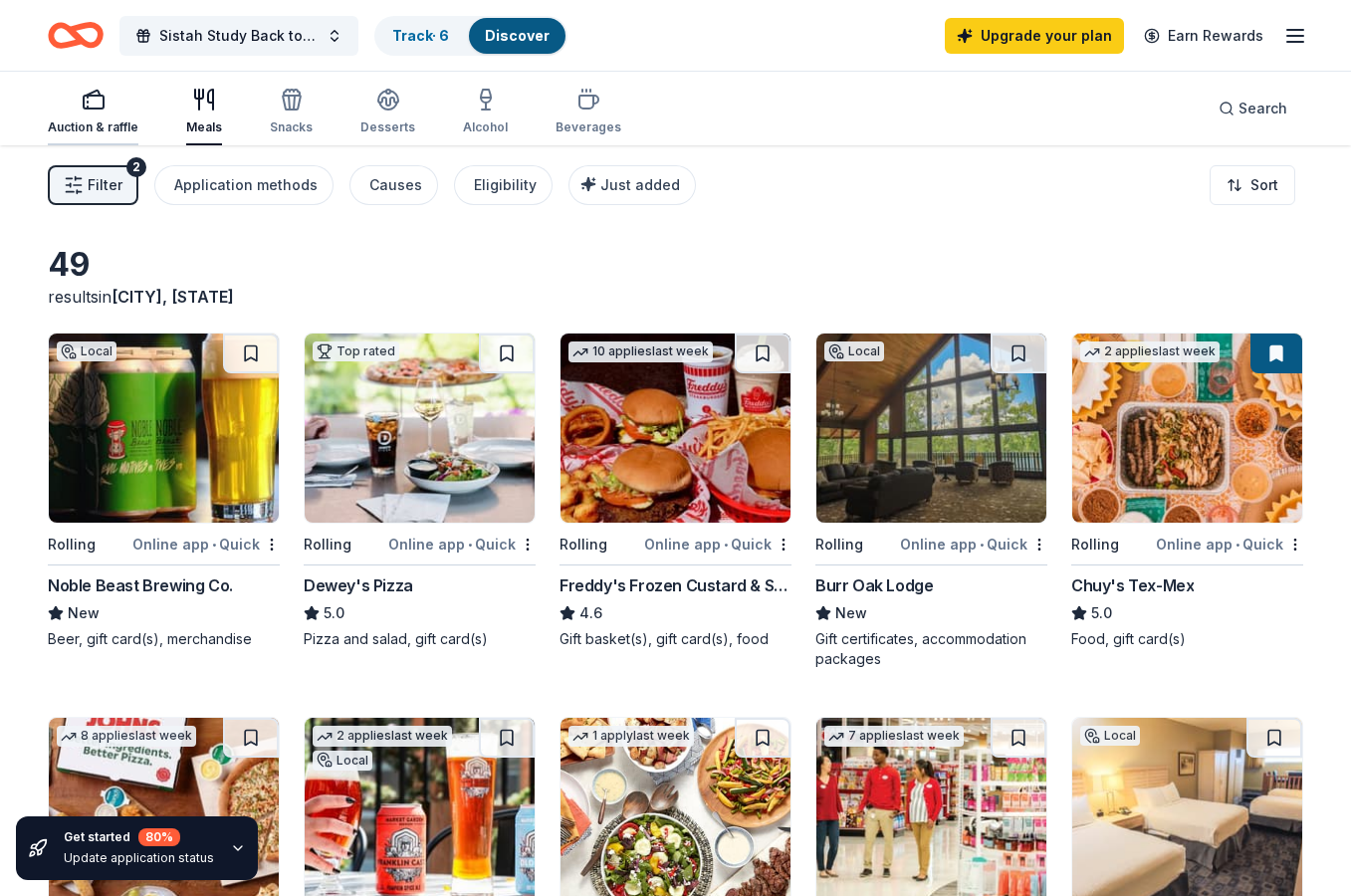 click on "Auction & raffle" at bounding box center [93, 127] 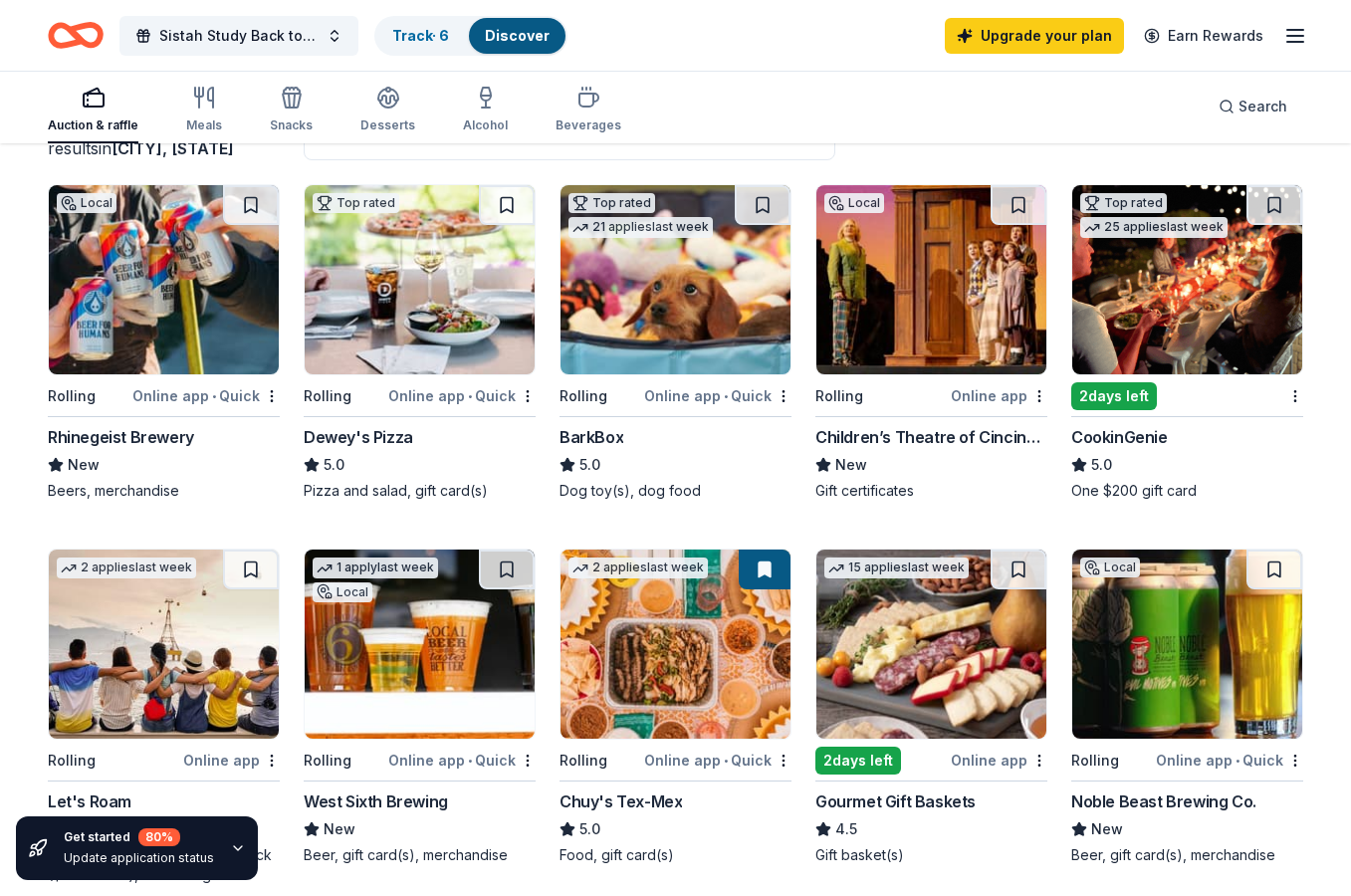 scroll, scrollTop: 0, scrollLeft: 0, axis: both 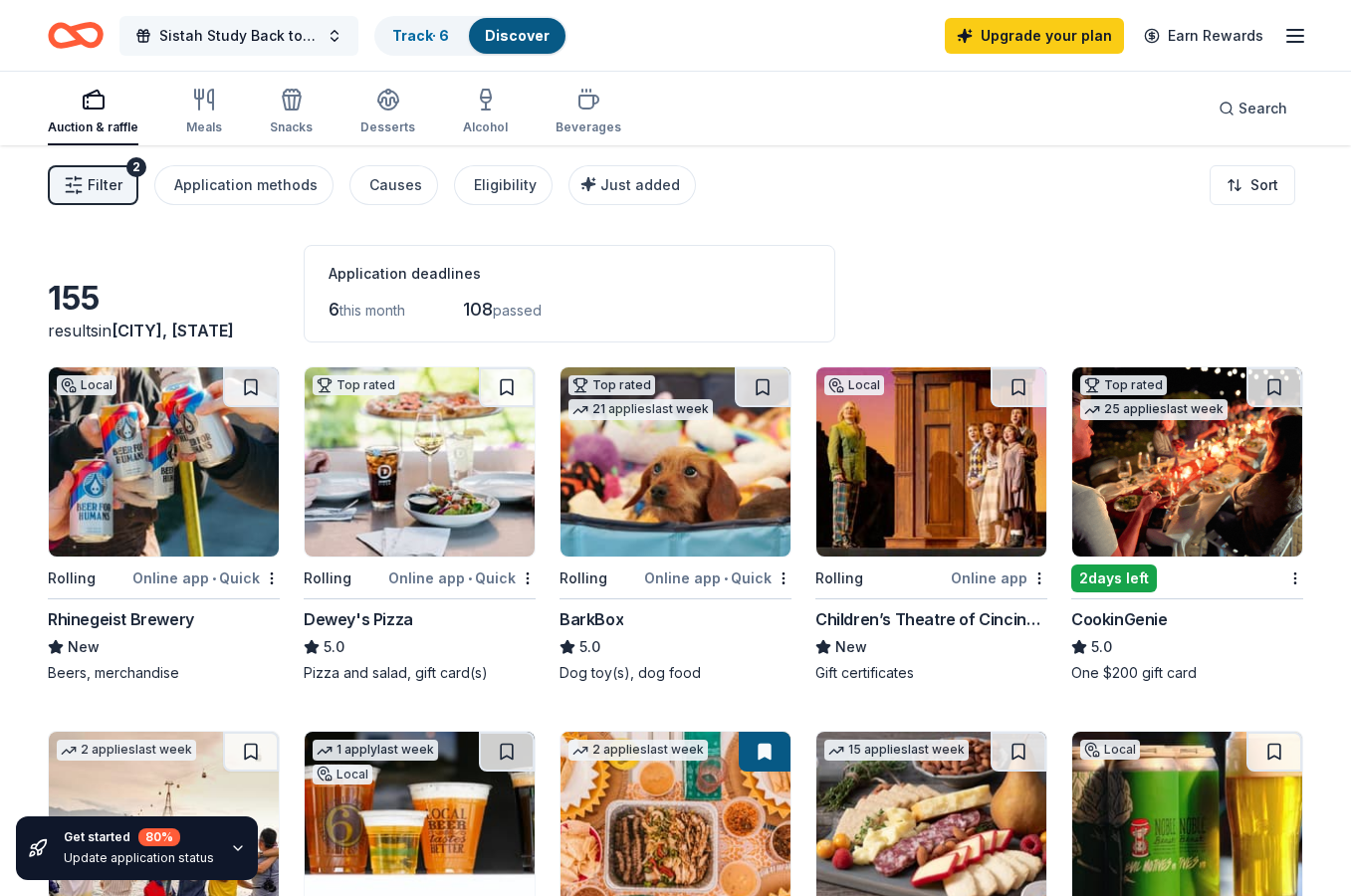 click on "Sistah Study Back to School Event/Summer Program" at bounding box center (239, 36) 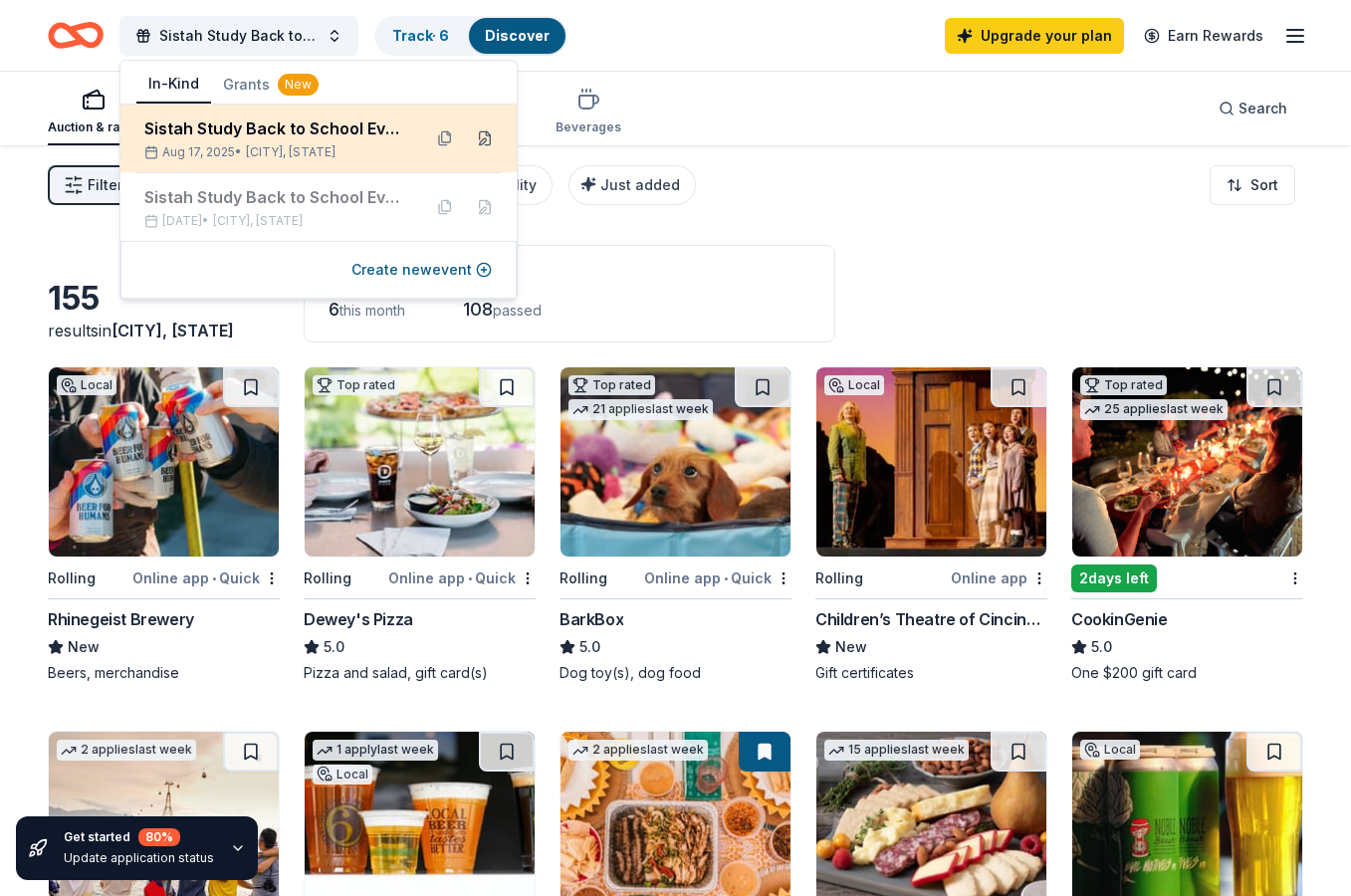 click at bounding box center [485, 138] 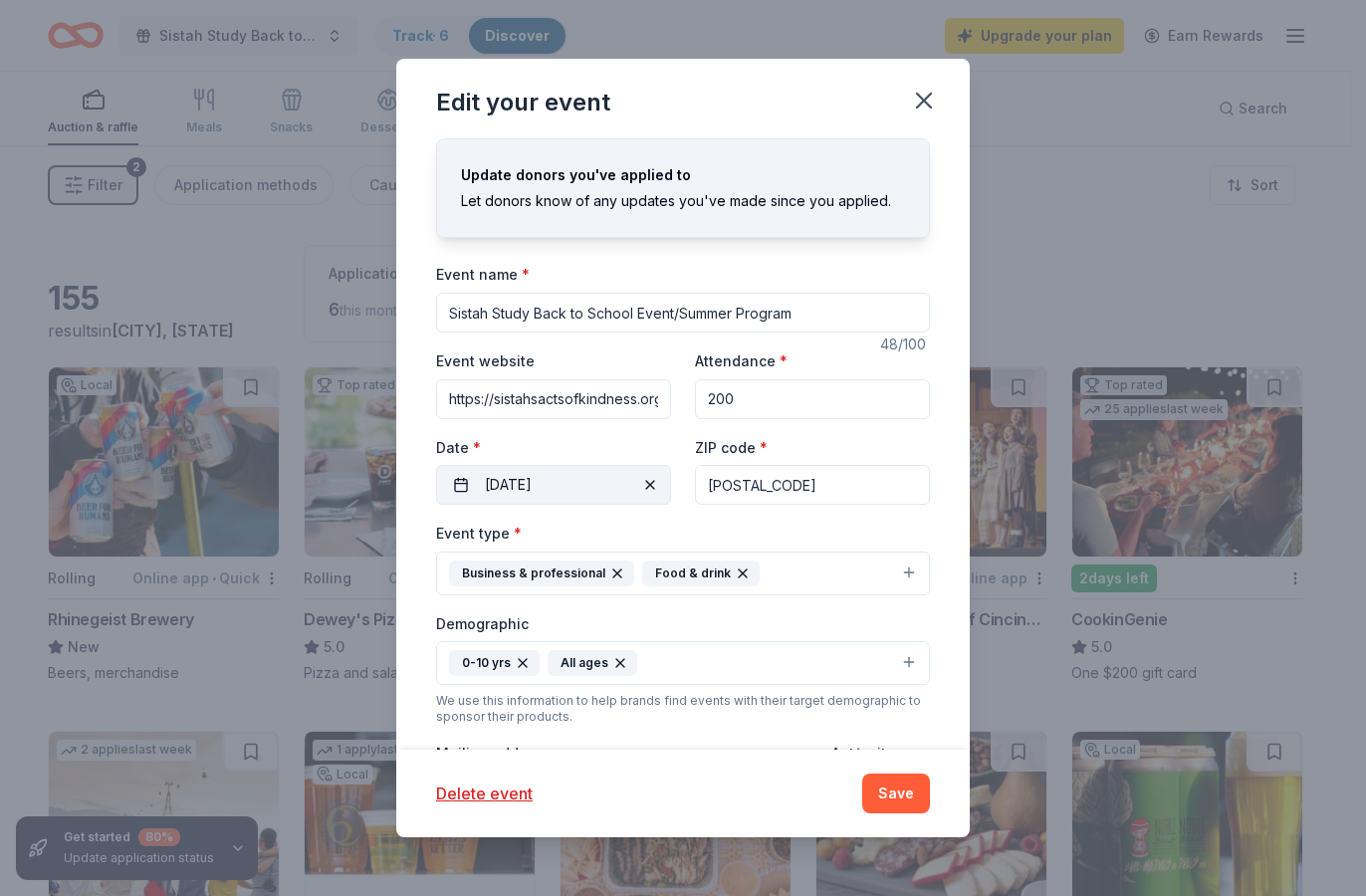 click at bounding box center (650, 485) 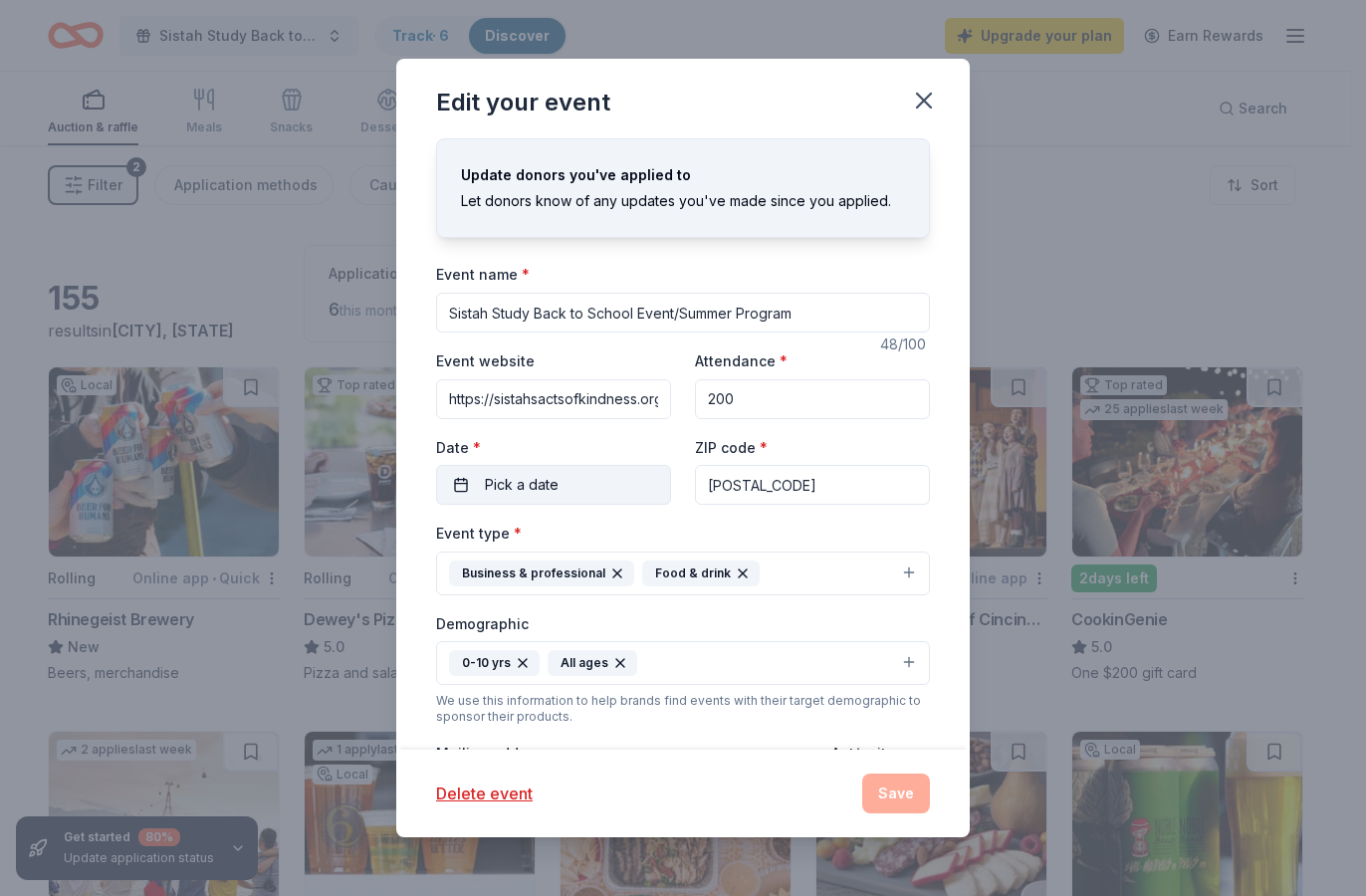 click on "Date * Pick a date" at bounding box center (554, 470) 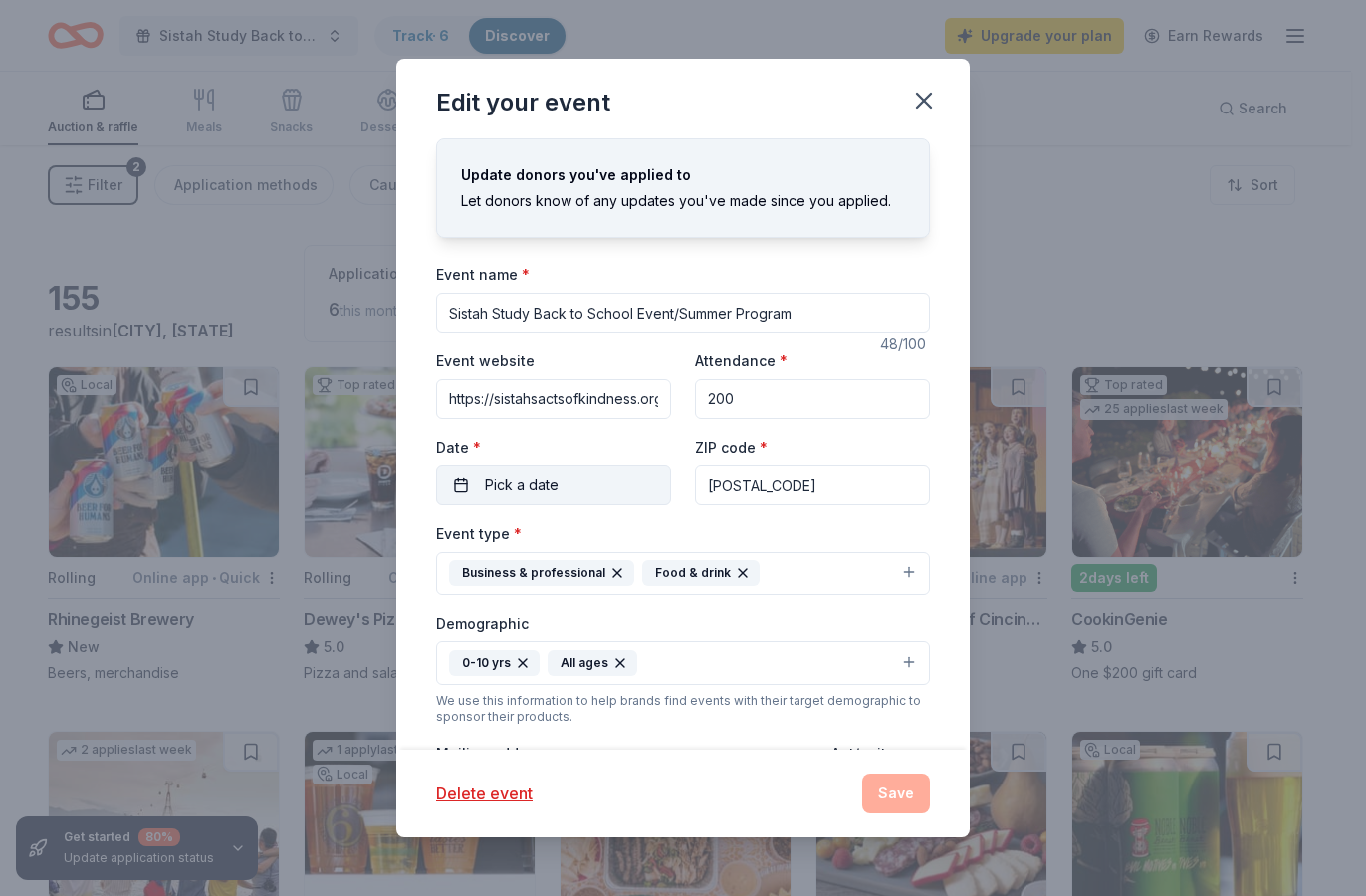 click on "Pick a date" at bounding box center [554, 485] 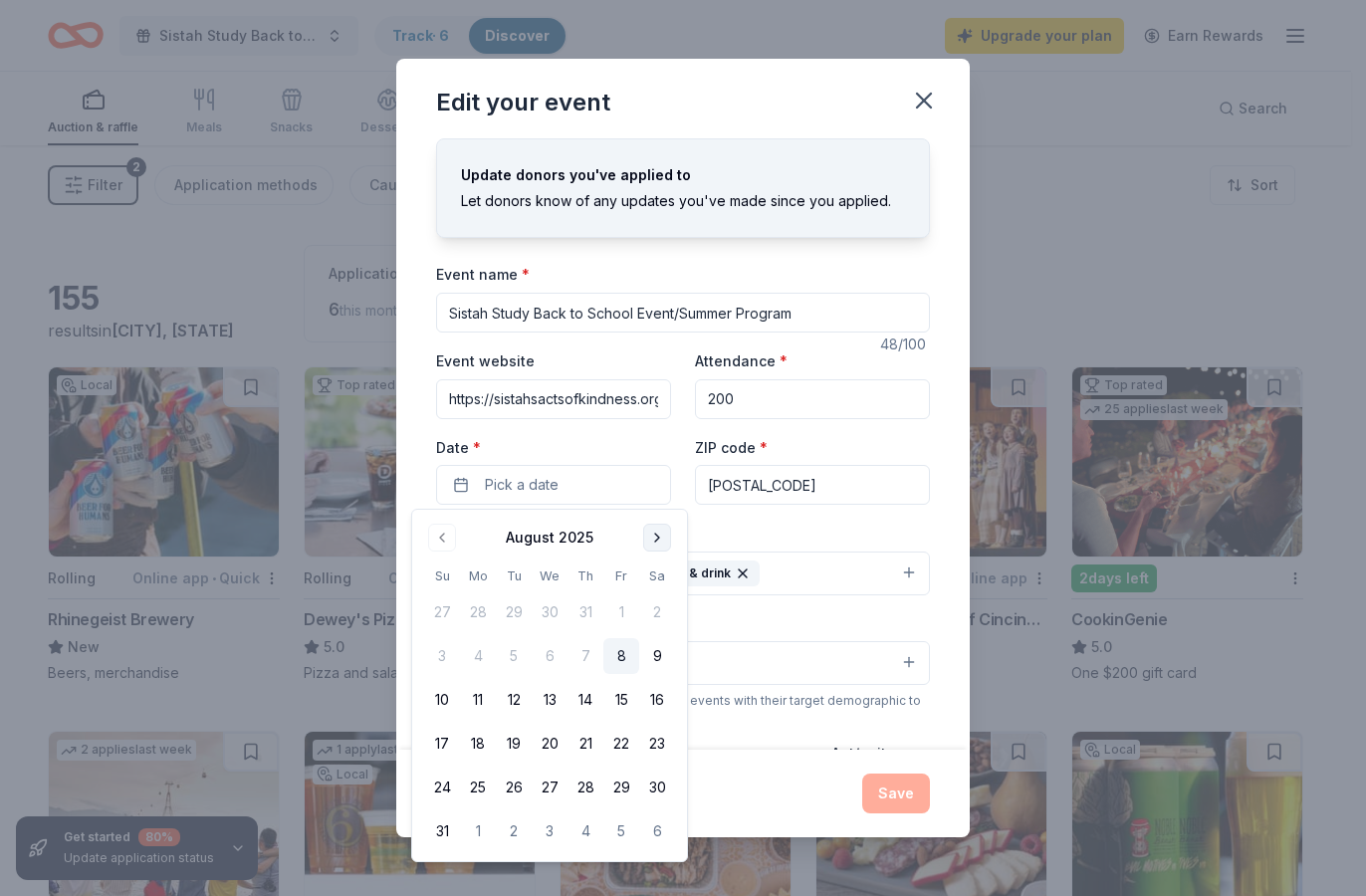 click at bounding box center (657, 538) 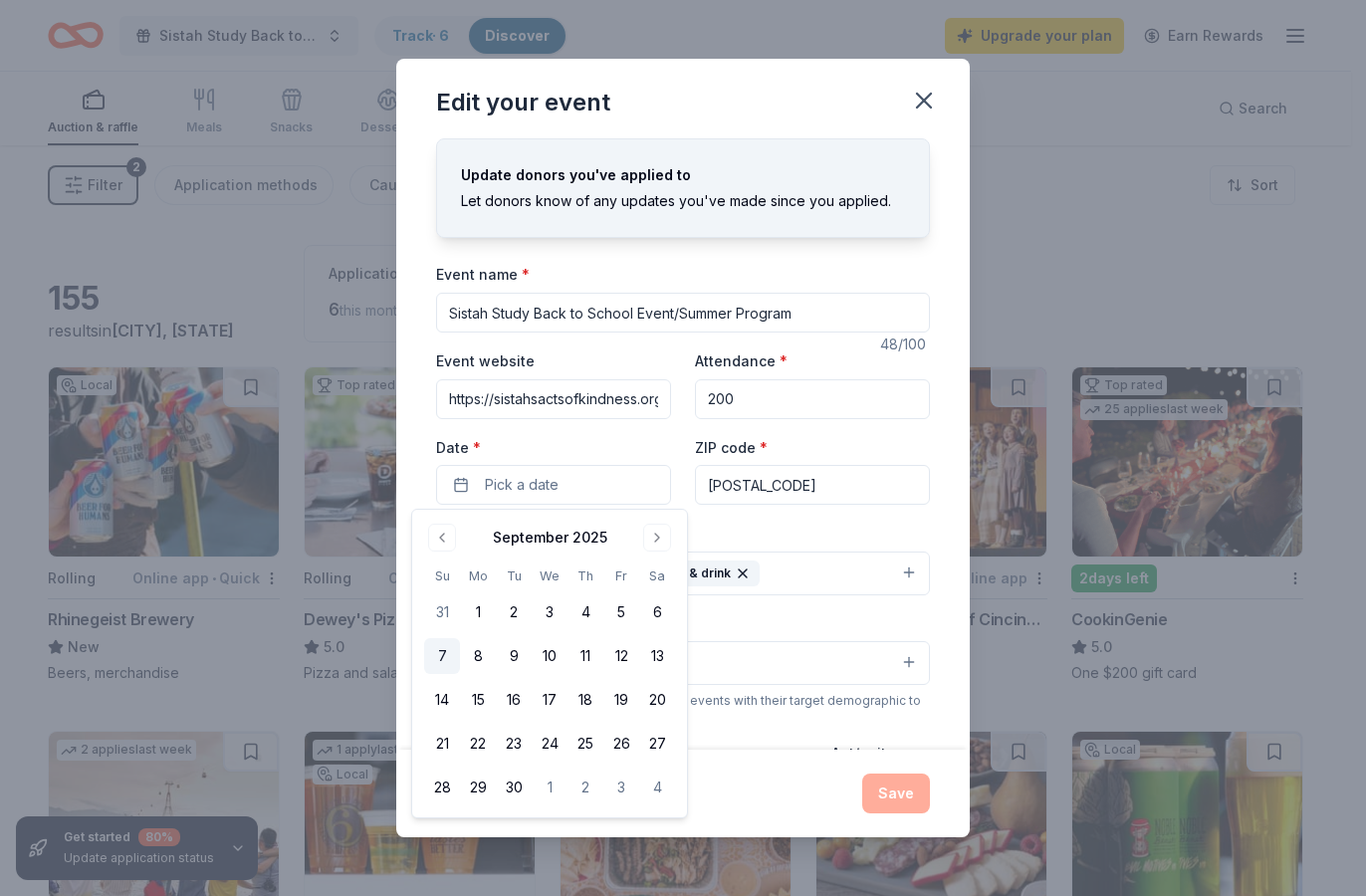 click on "7" at bounding box center [442, 656] 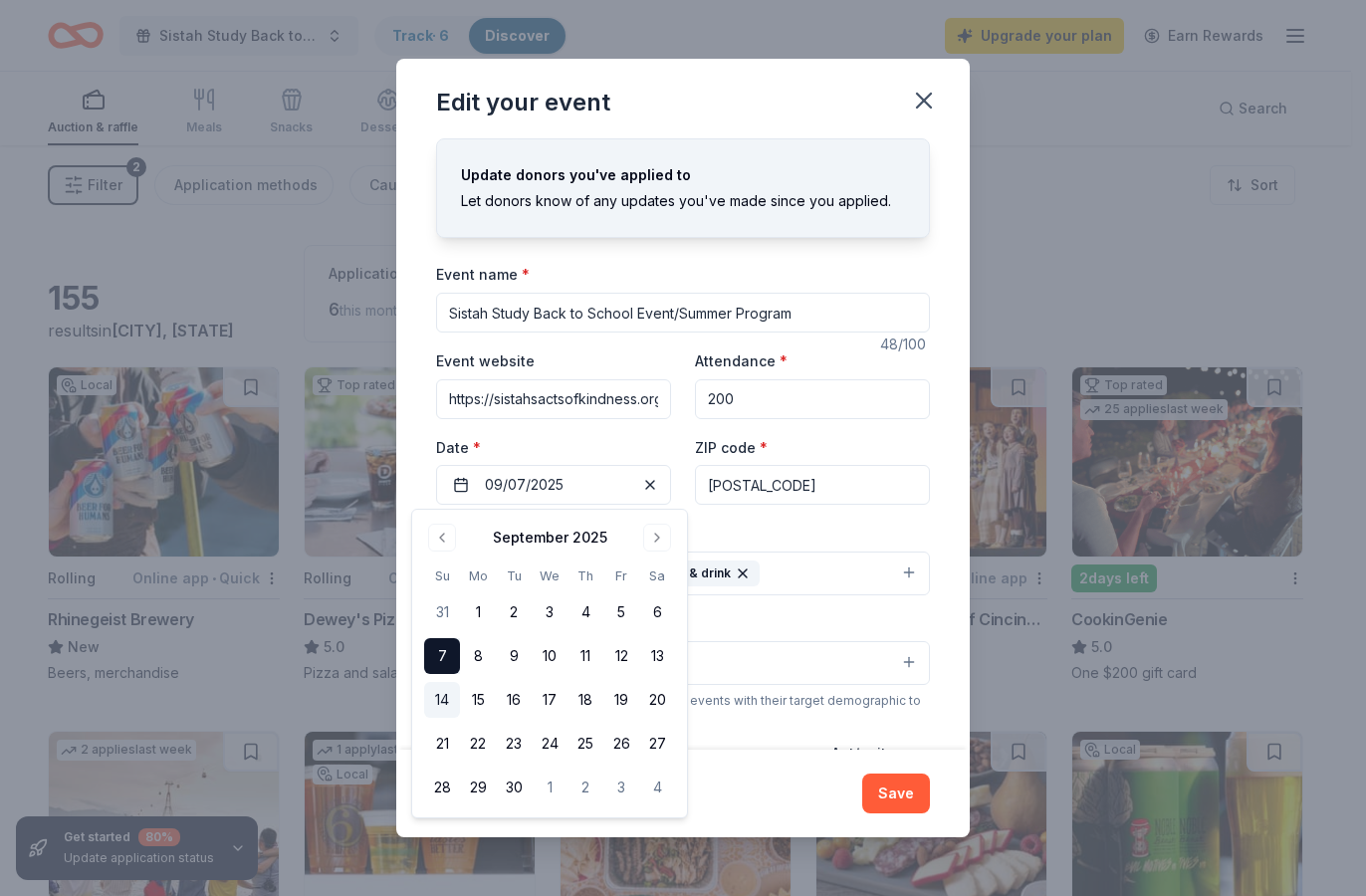 click on "14" at bounding box center [442, 700] 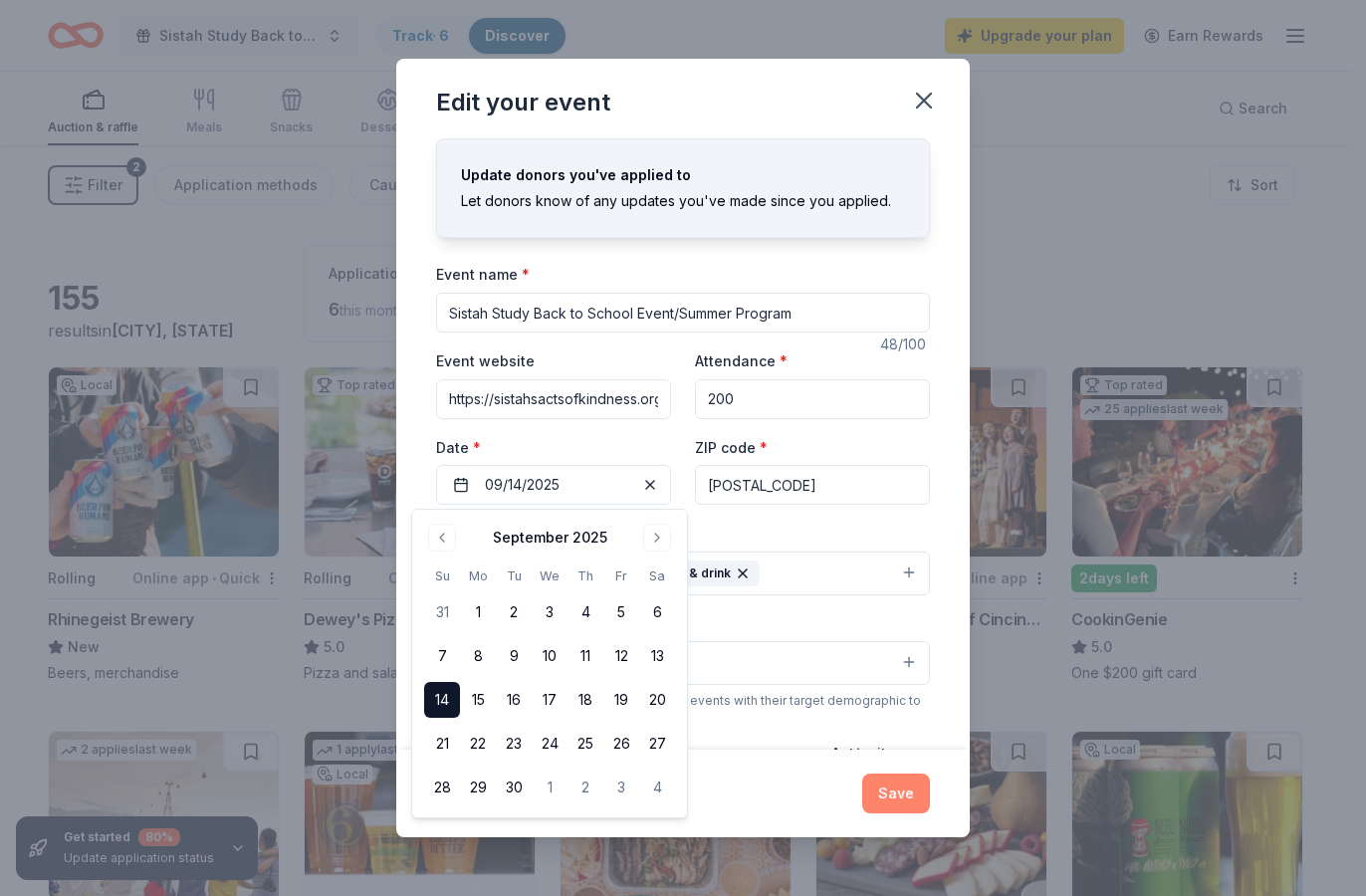 click on "Save" at bounding box center [896, 793] 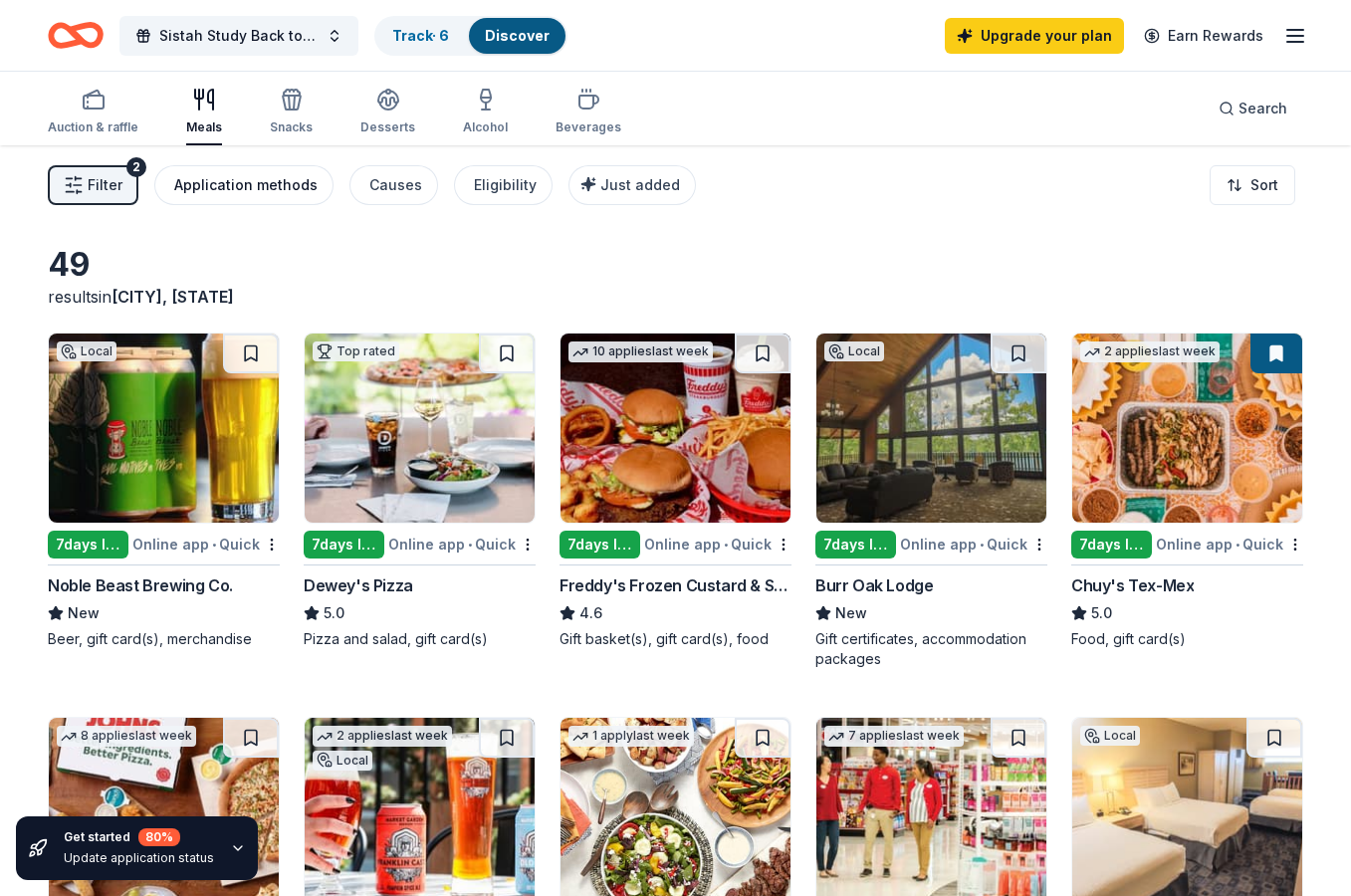 click on "Application methods" at bounding box center [246, 185] 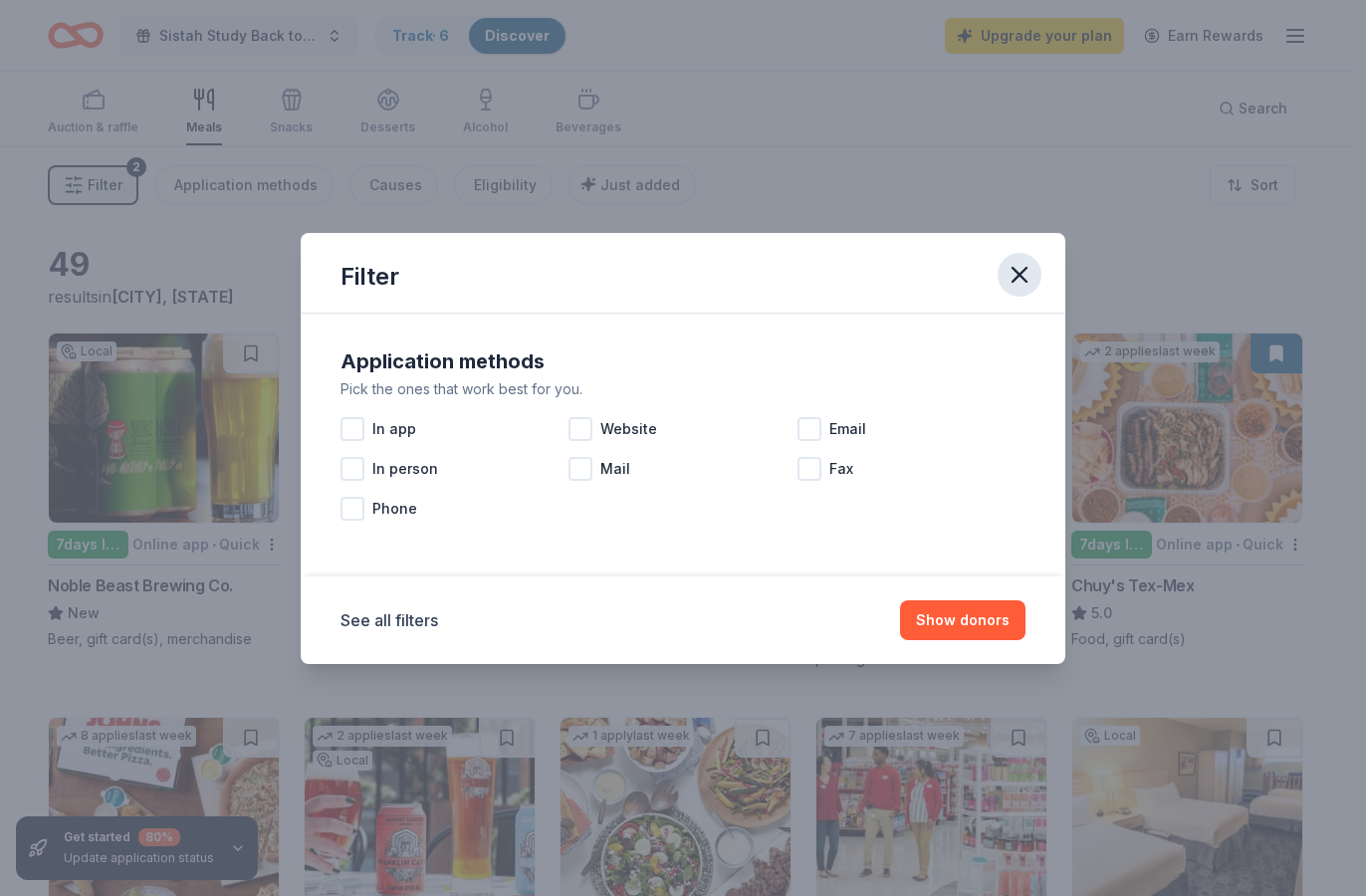 click 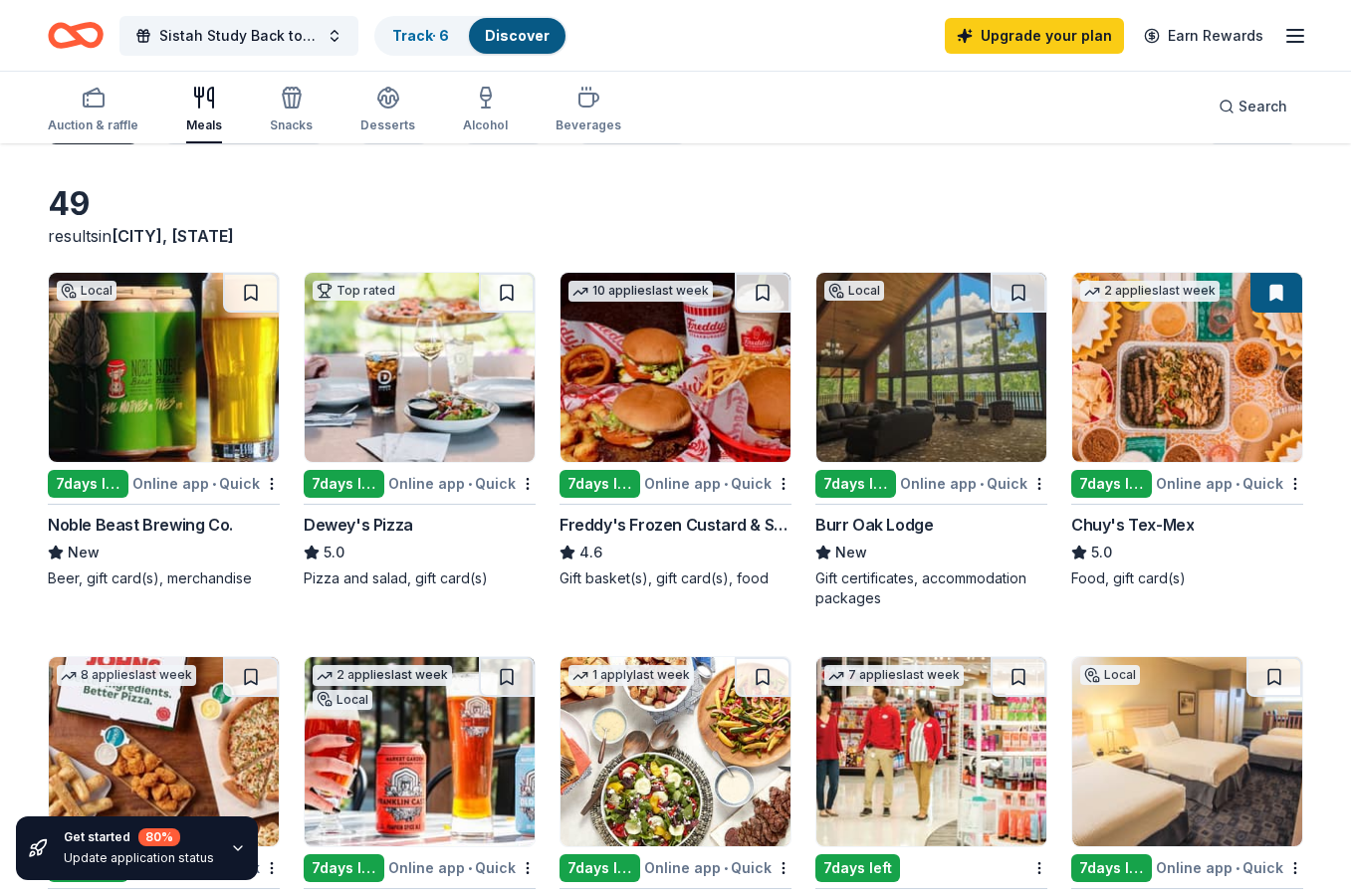 scroll, scrollTop: 0, scrollLeft: 0, axis: both 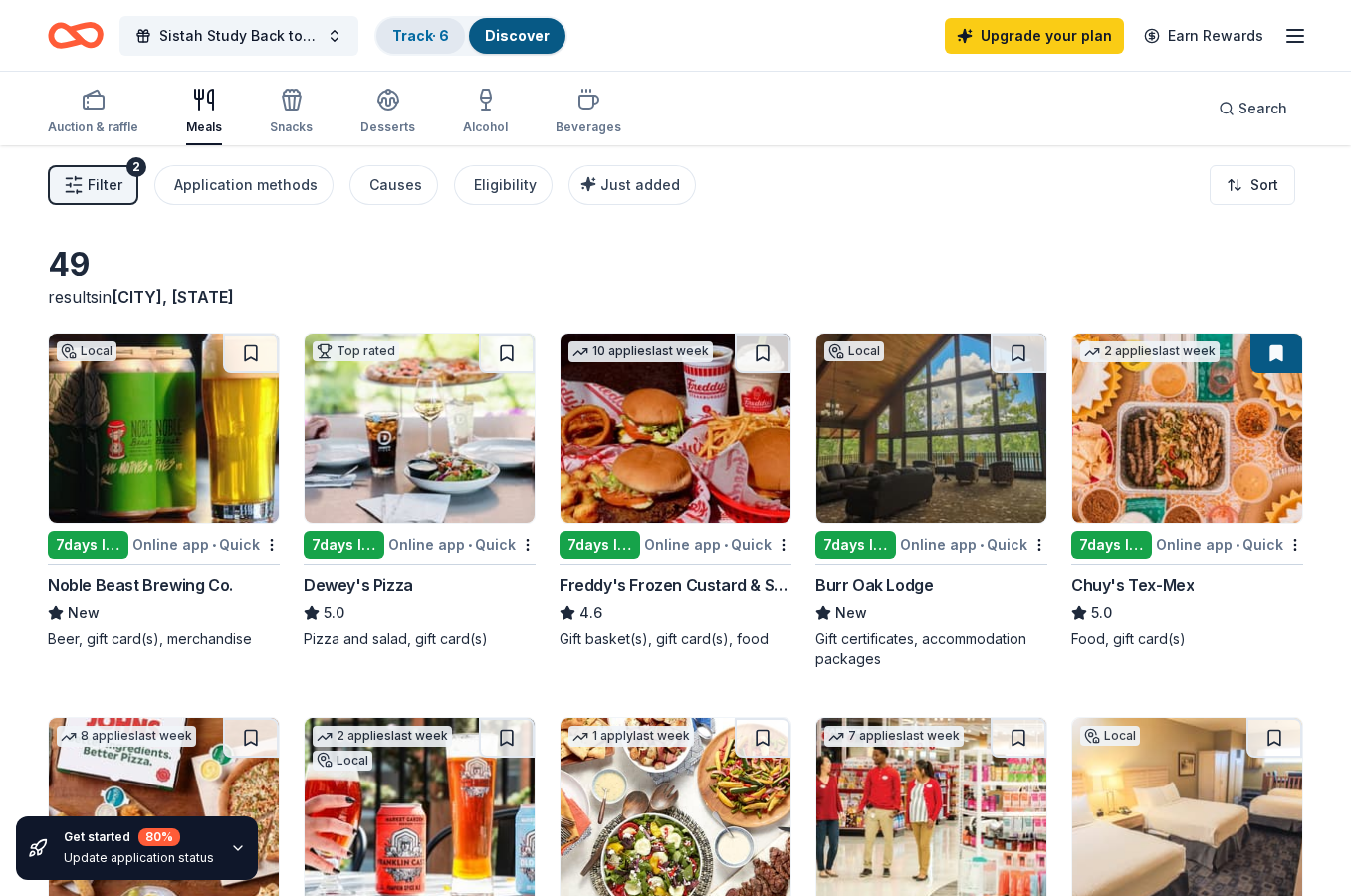 click on "Track  · 6" at bounding box center [420, 35] 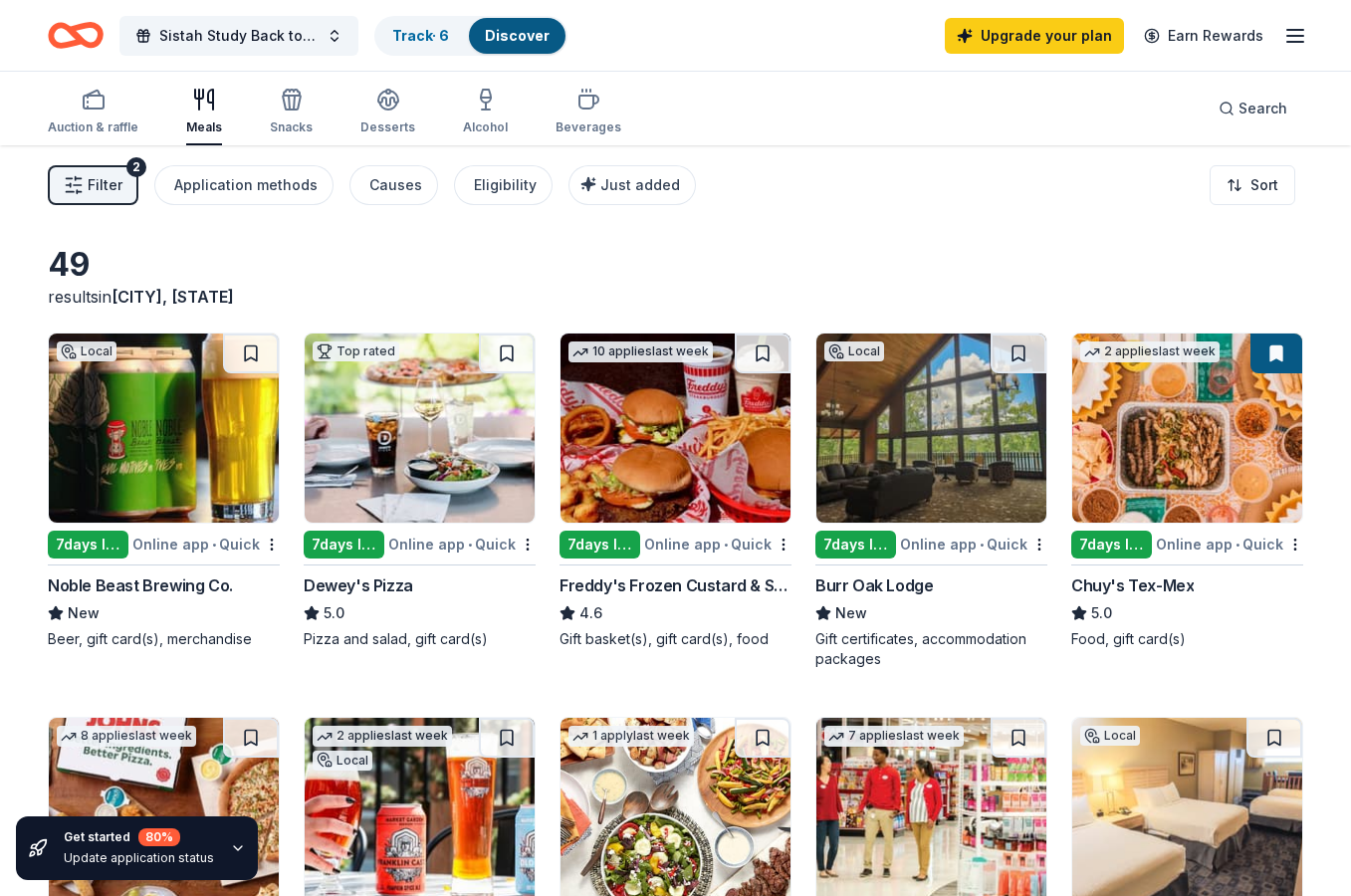 click on "Discover" at bounding box center [517, 35] 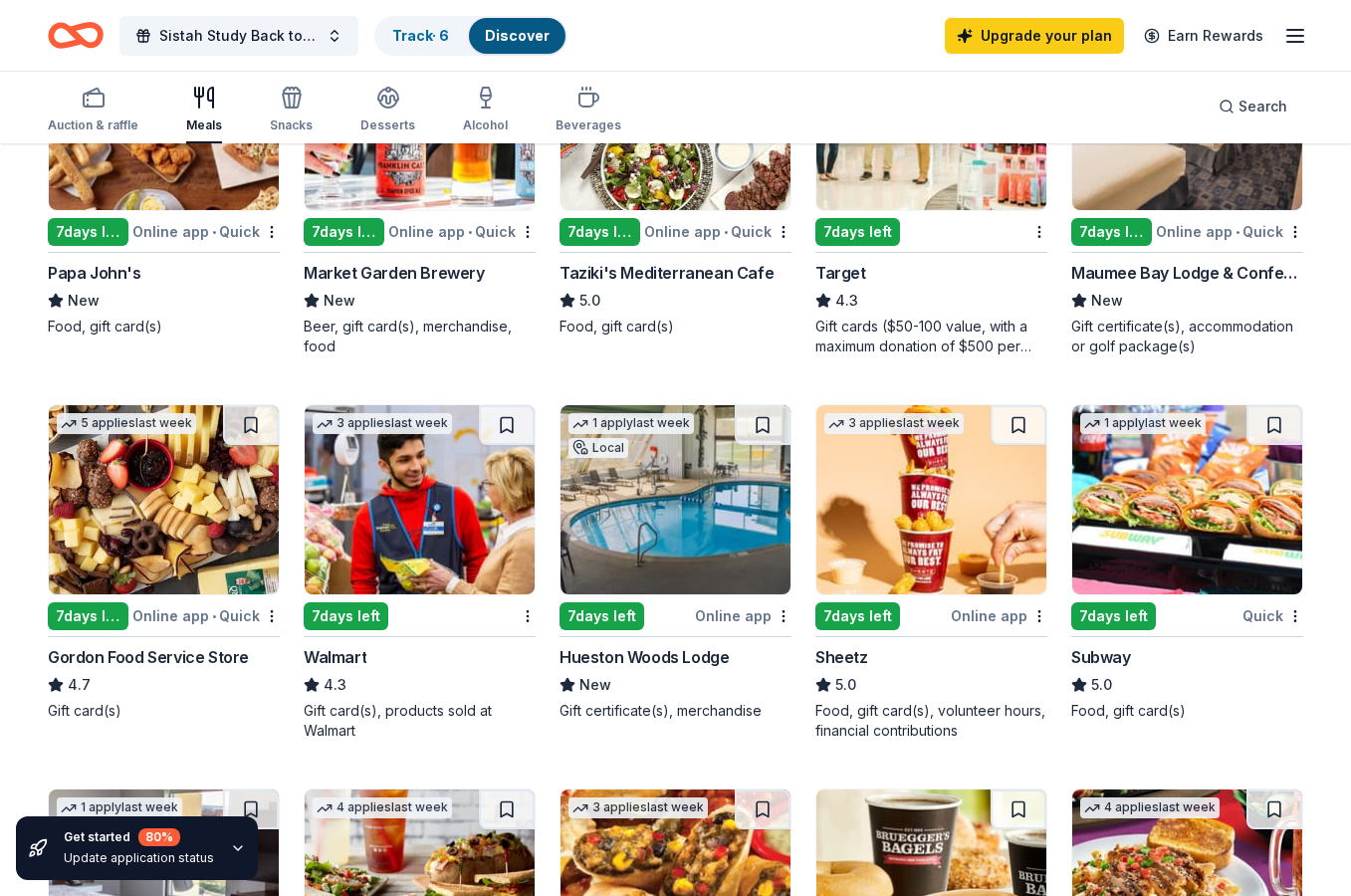 scroll, scrollTop: 1, scrollLeft: 0, axis: vertical 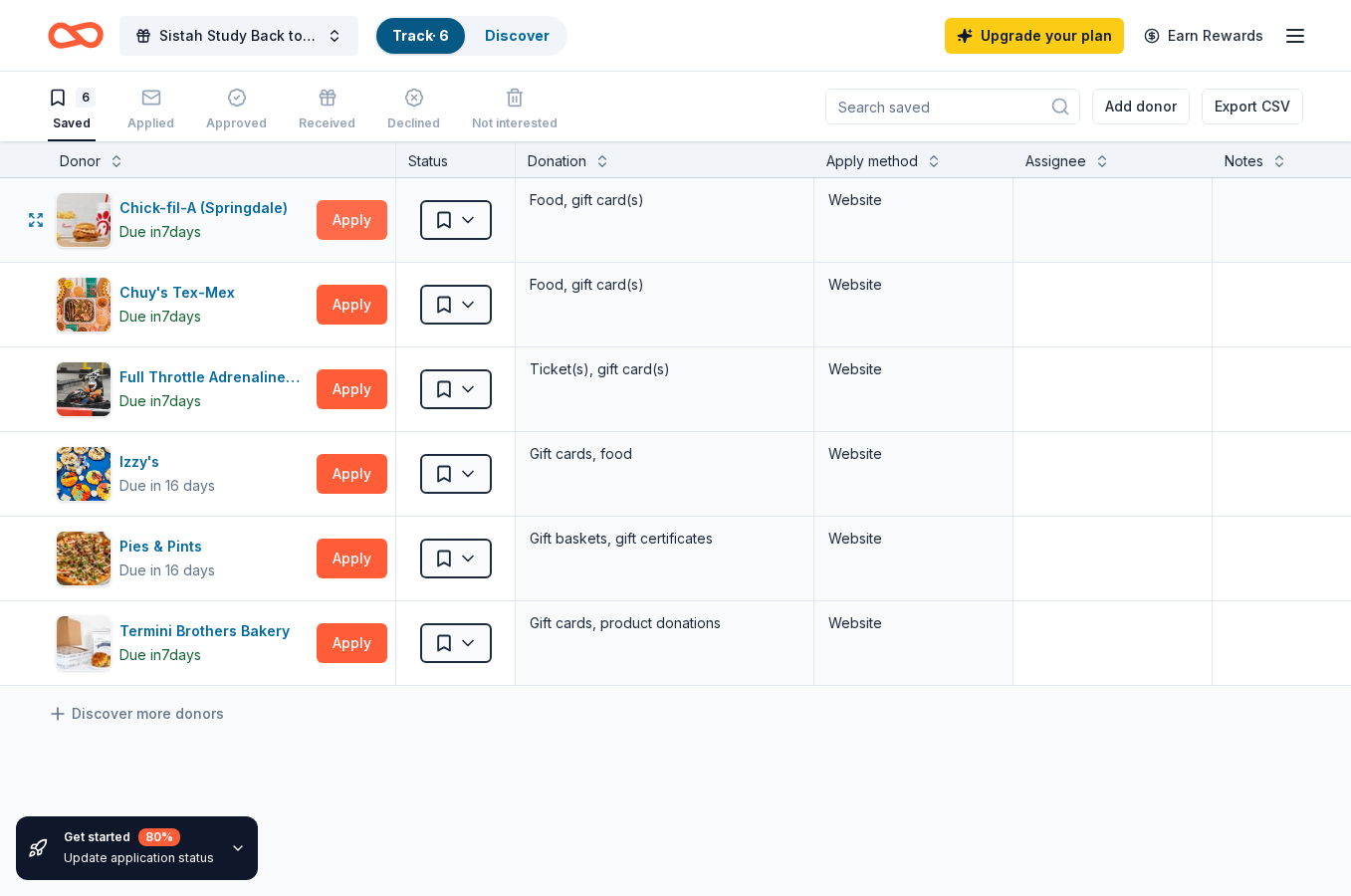 click on "Apply" at bounding box center (351, 220) 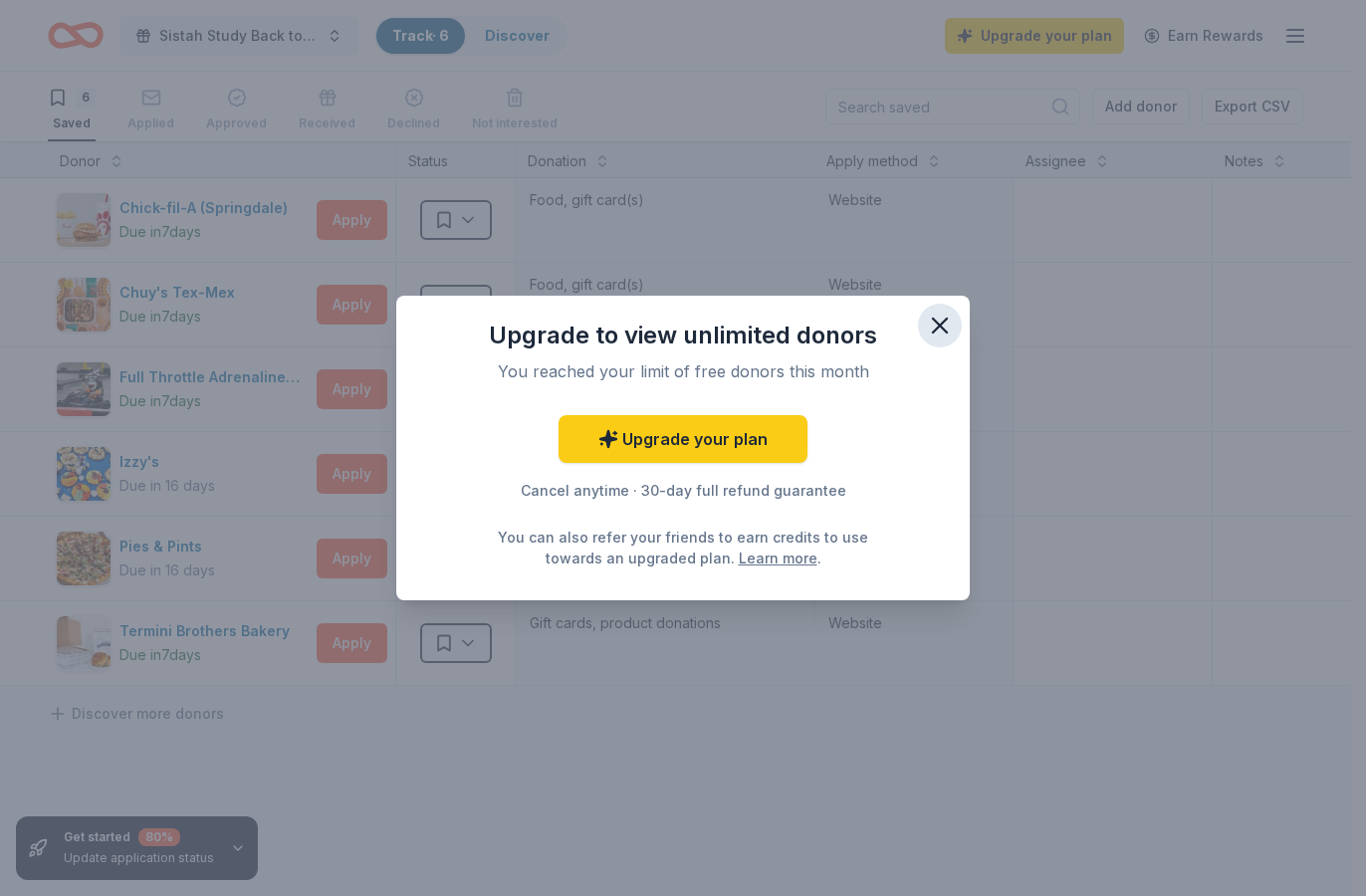 click 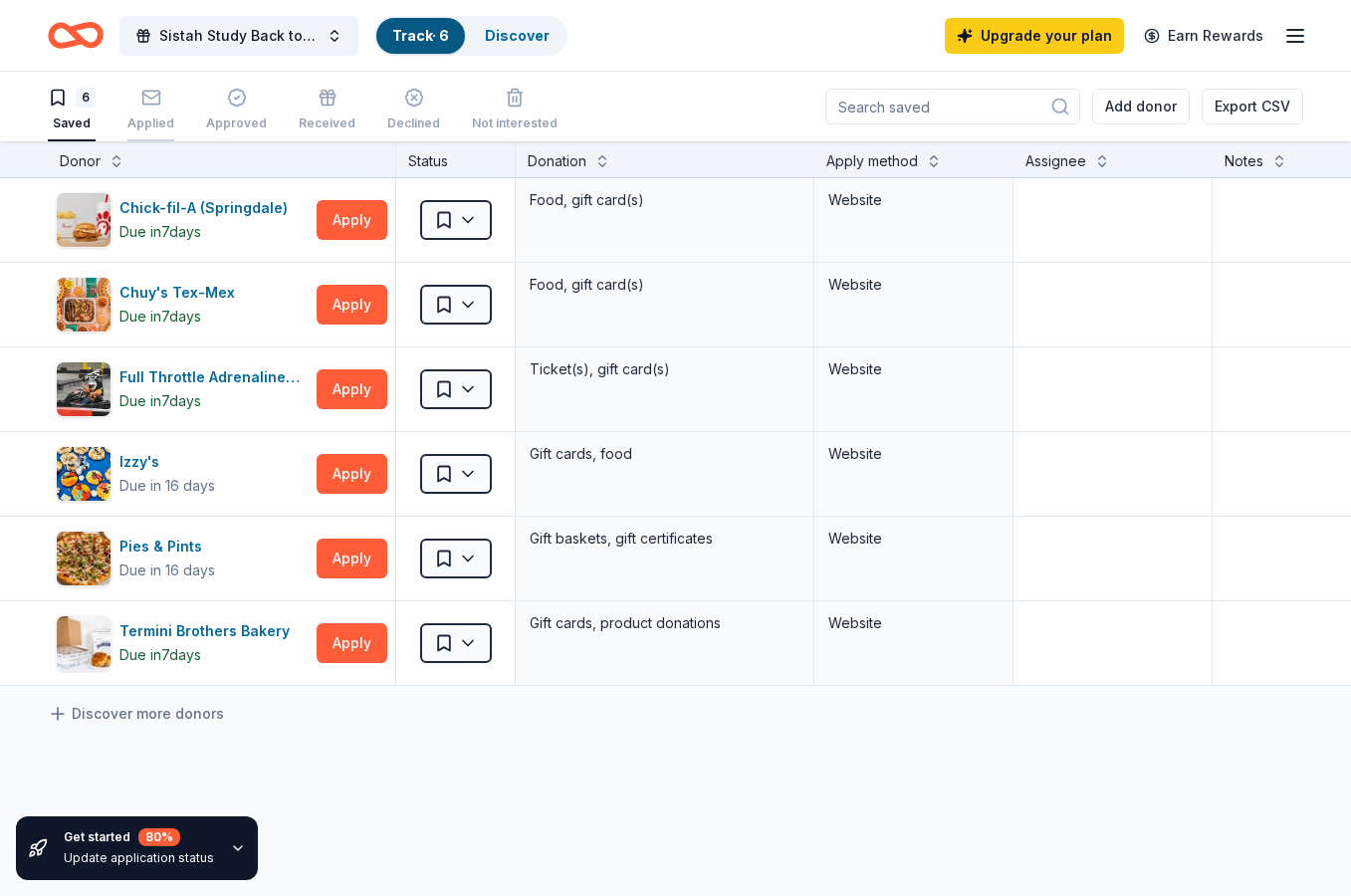 click on "Applied" at bounding box center [150, 110] 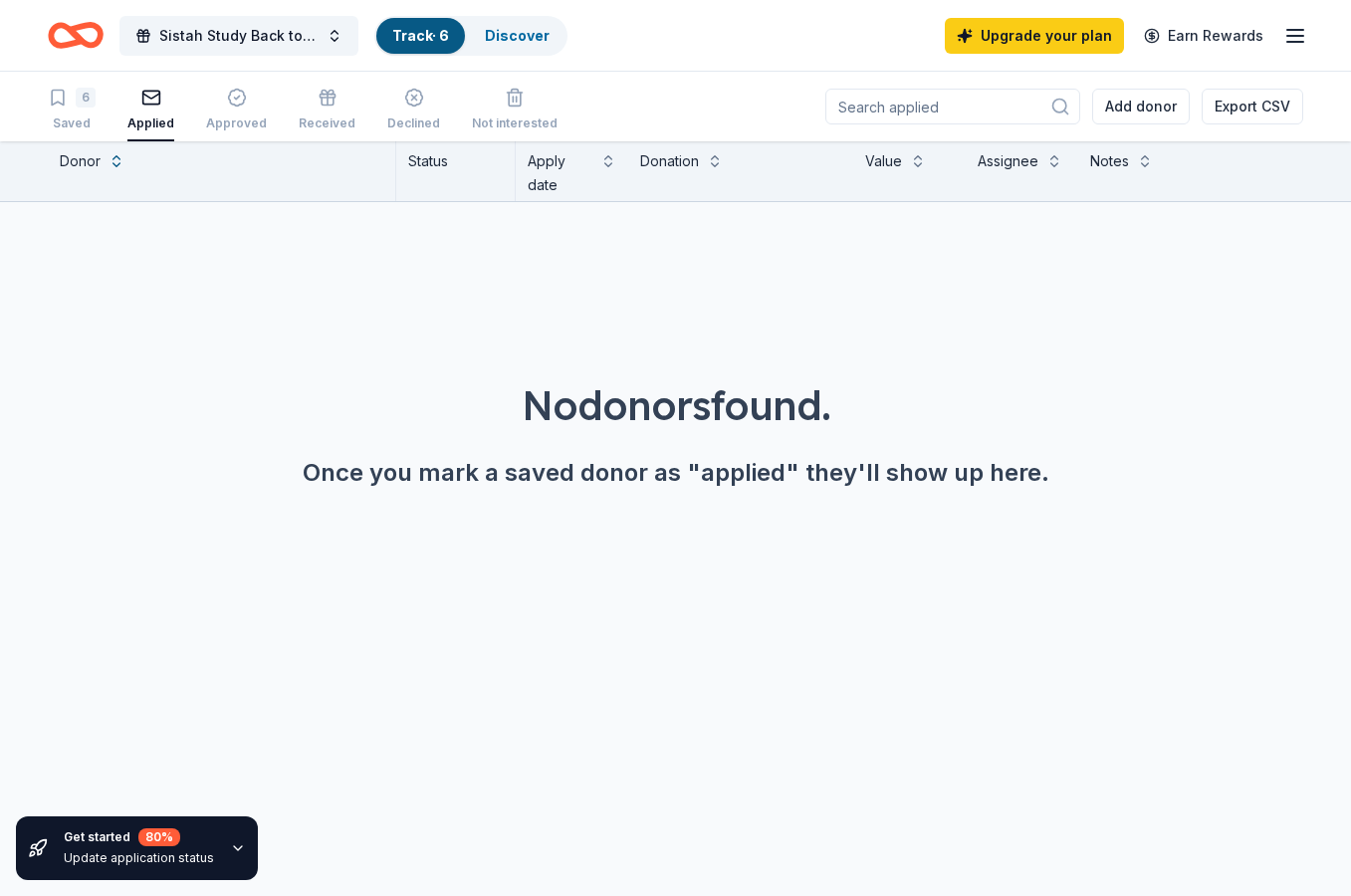 click 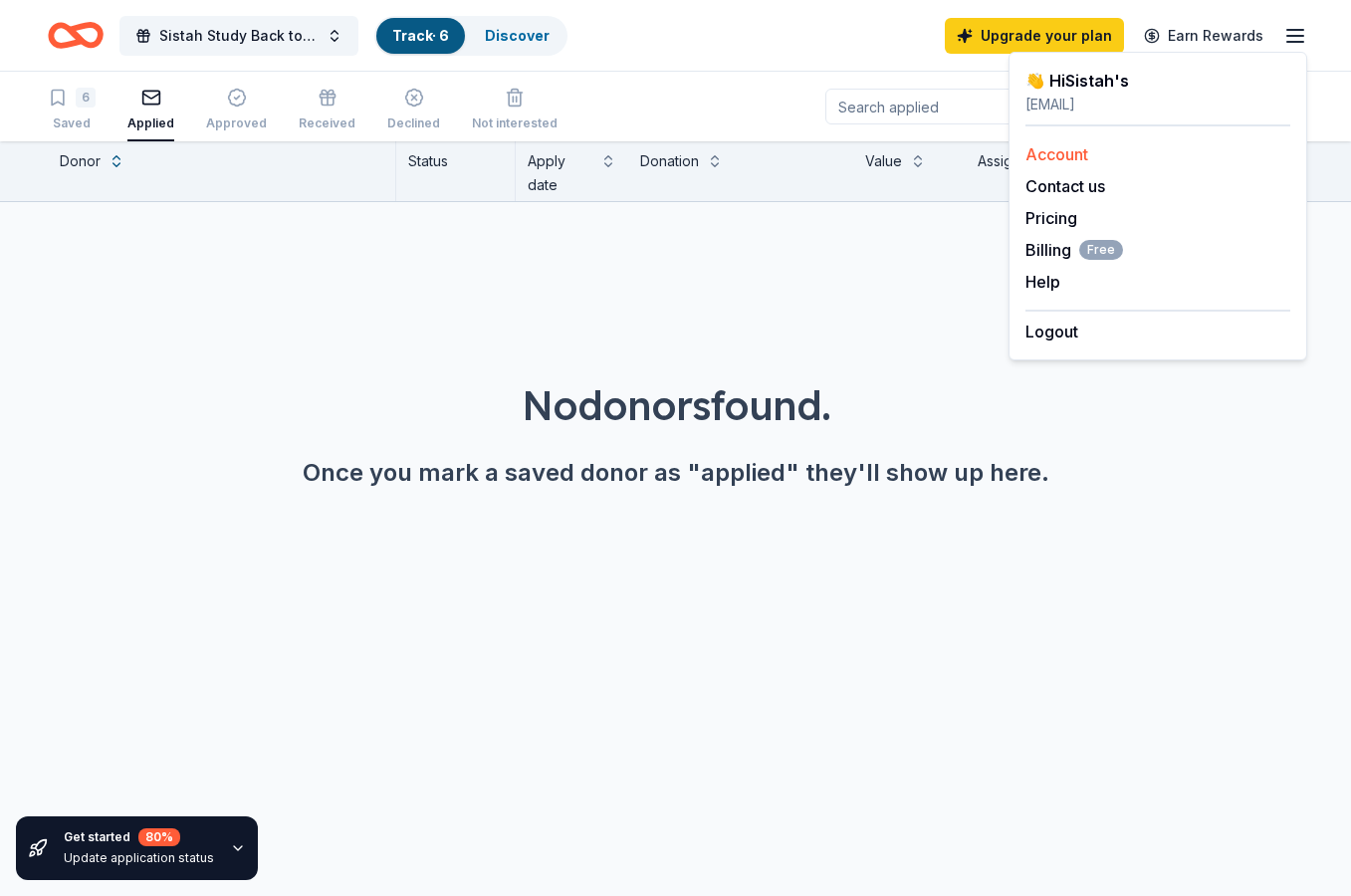 click on "Account" at bounding box center [1056, 154] 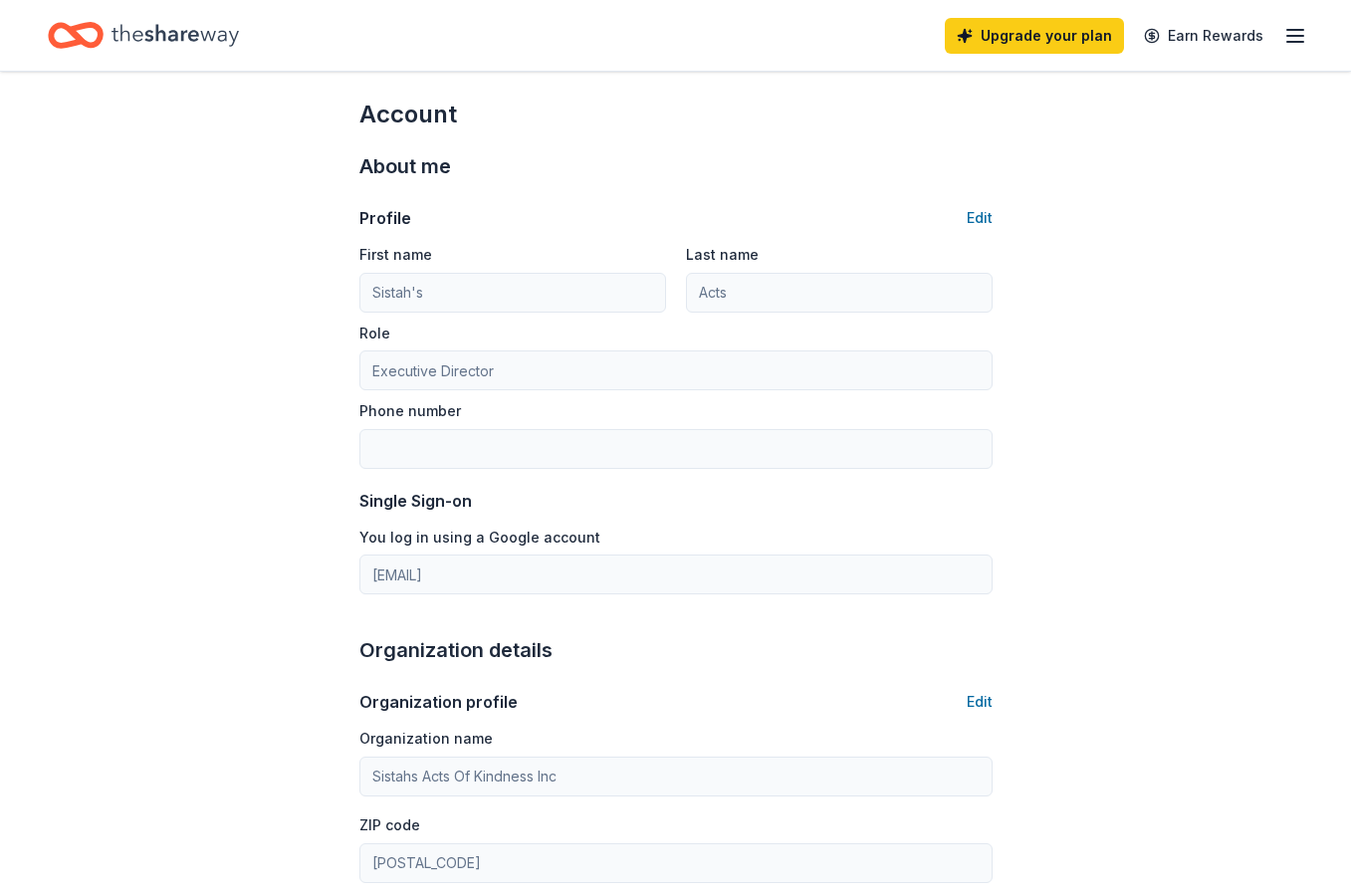 scroll, scrollTop: 0, scrollLeft: 0, axis: both 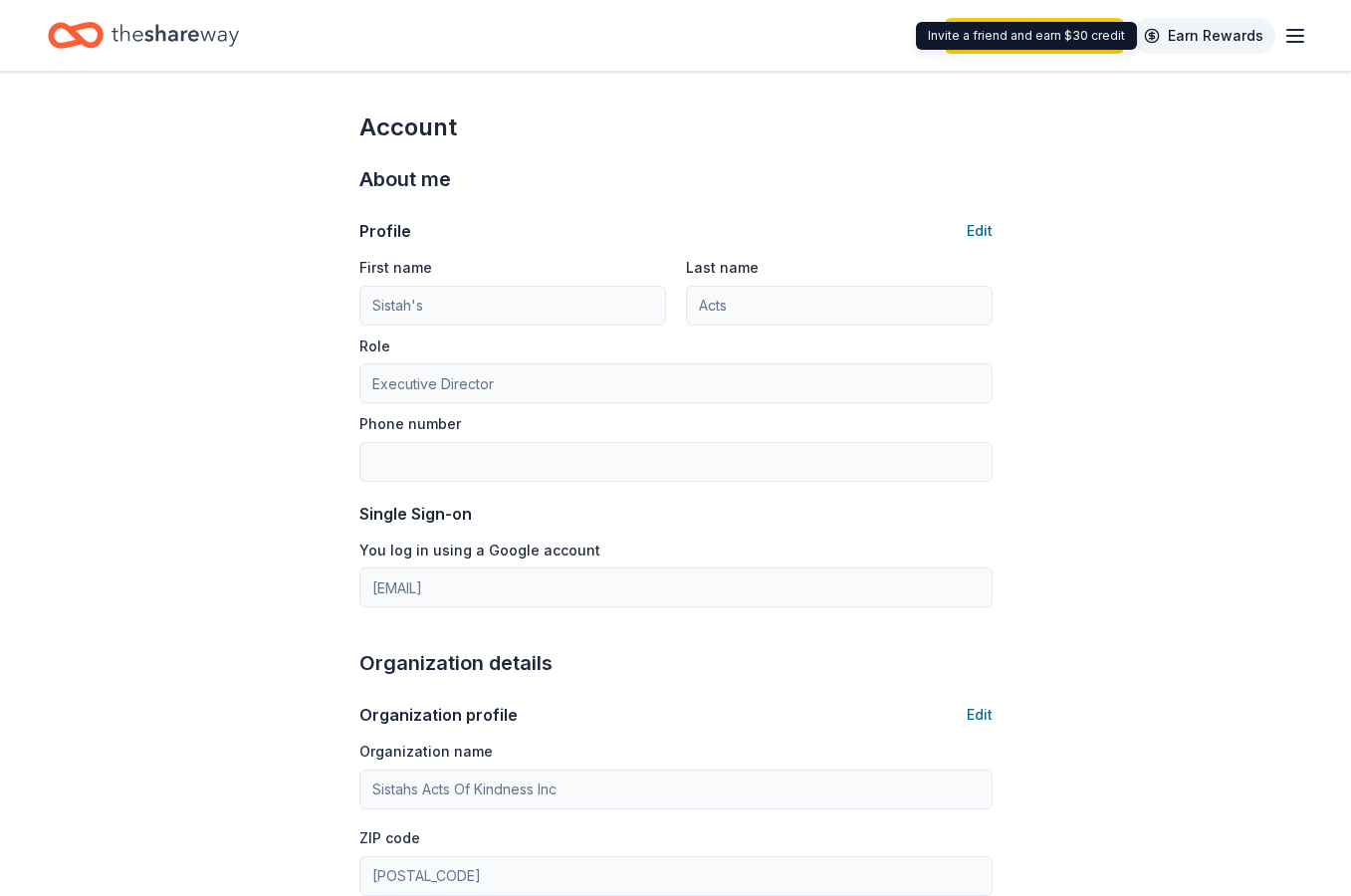 click on "Earn Rewards" at bounding box center (1204, 36) 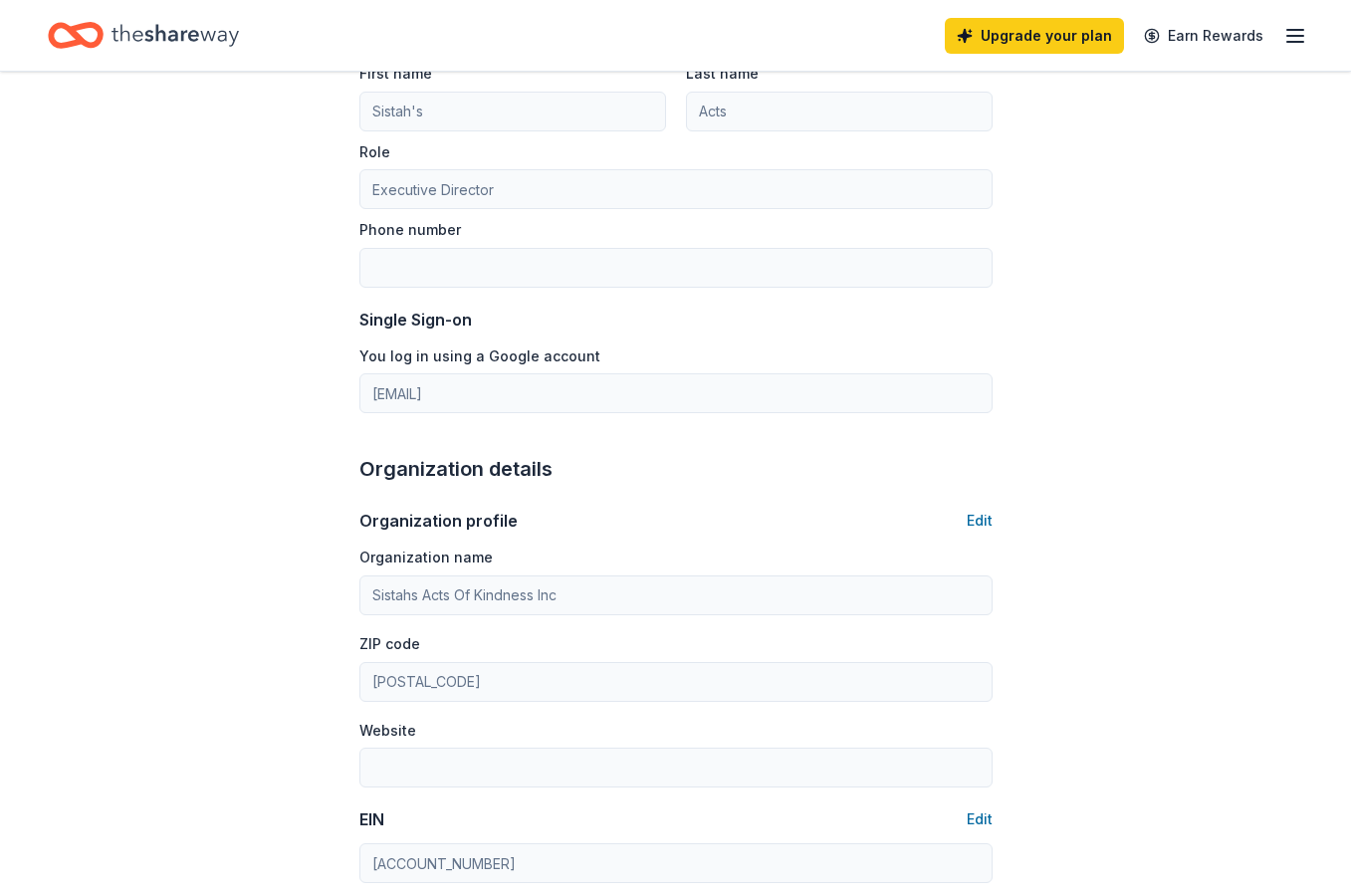scroll, scrollTop: 0, scrollLeft: 0, axis: both 